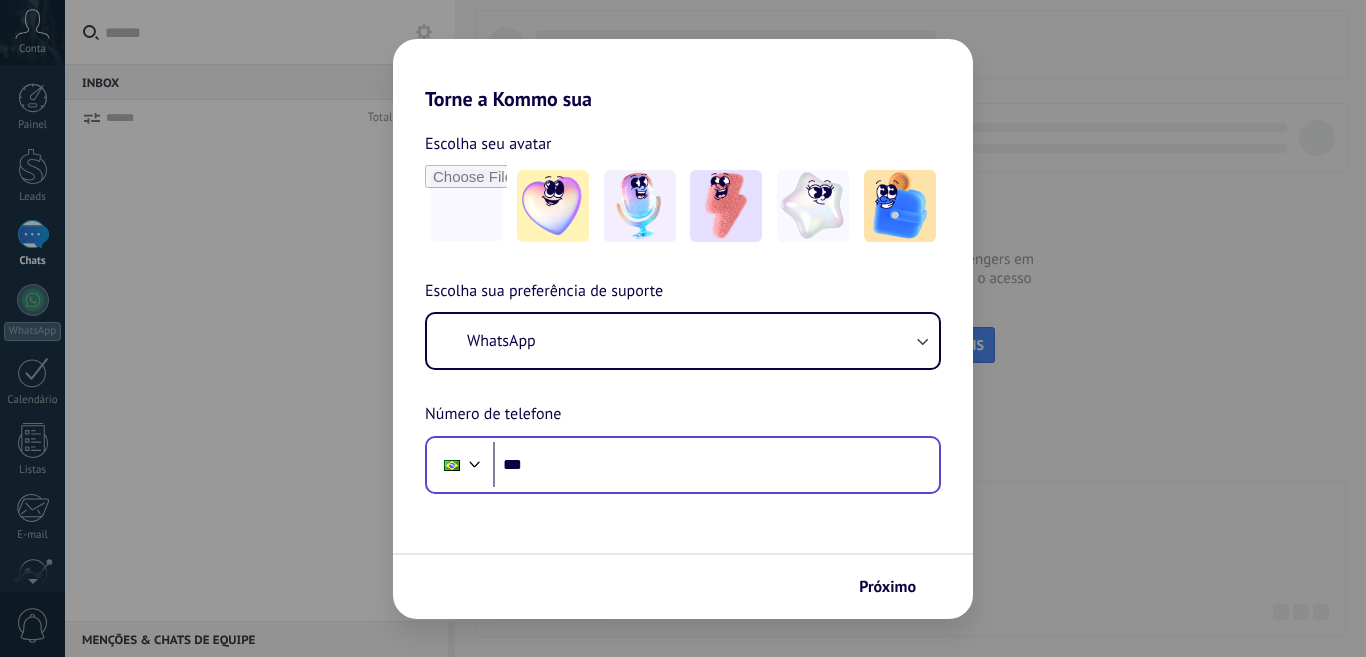 scroll, scrollTop: 0, scrollLeft: 0, axis: both 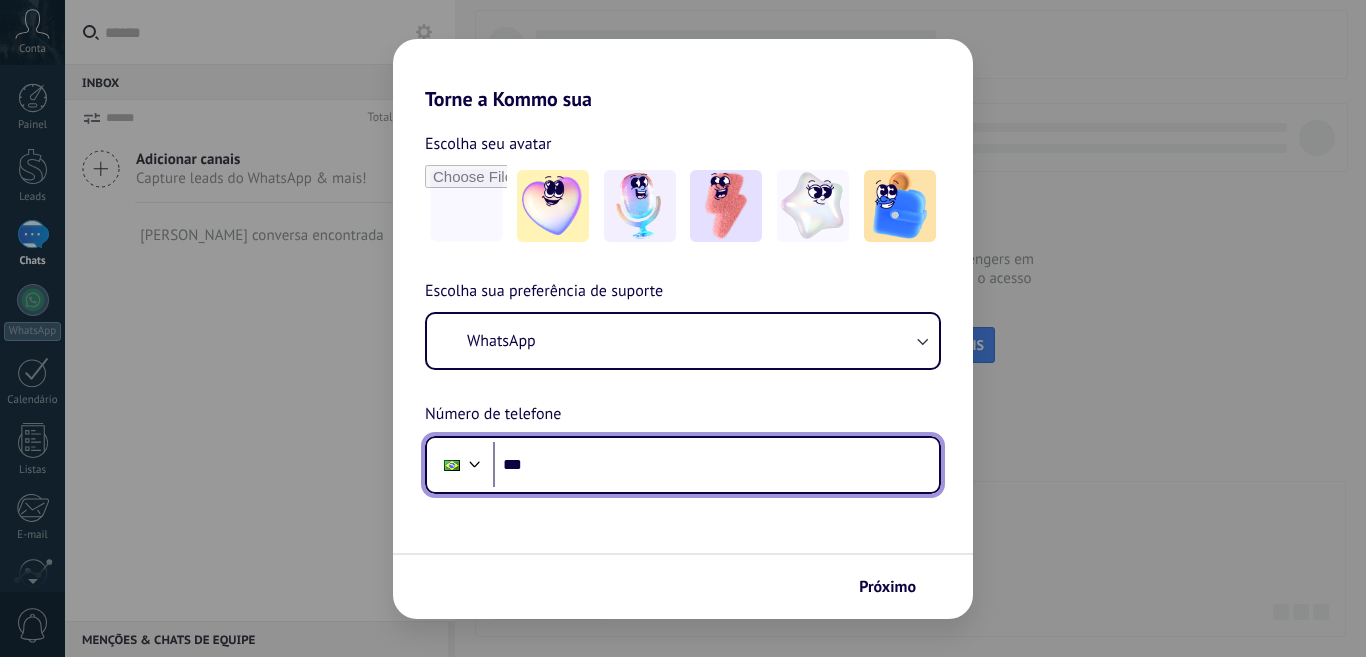 click on "***" at bounding box center (716, 465) 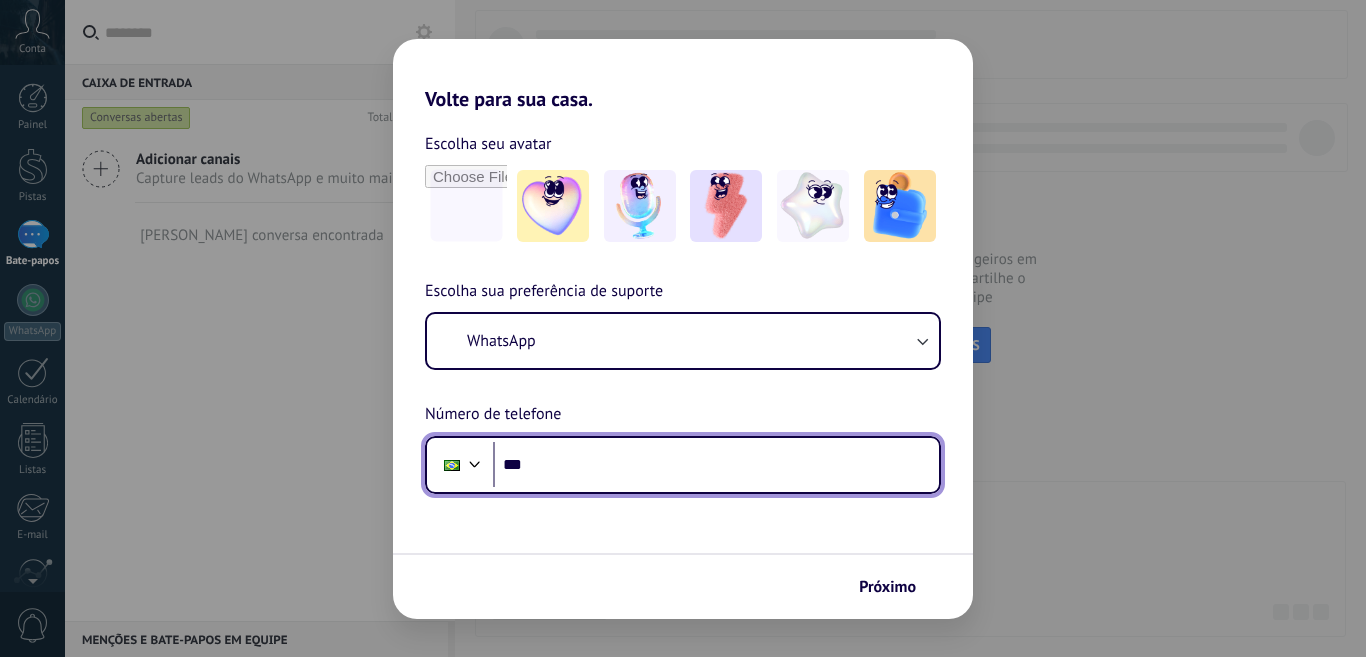 scroll, scrollTop: 0, scrollLeft: 0, axis: both 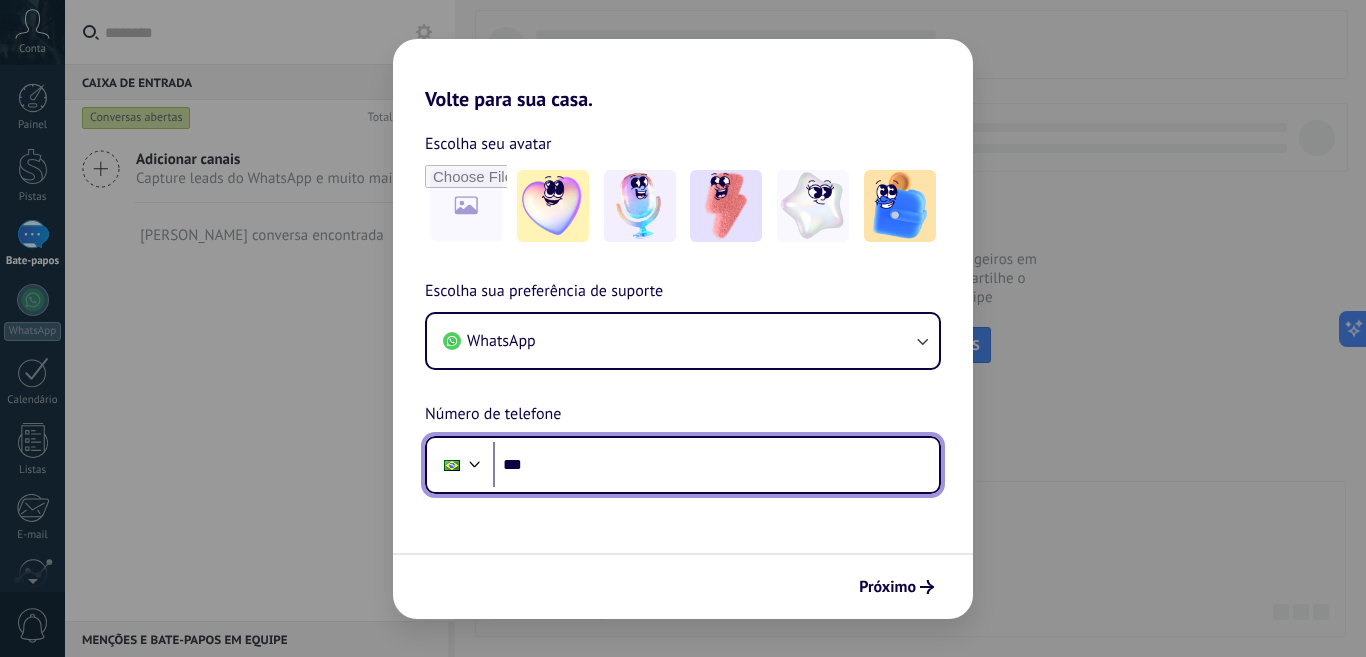click on "***" at bounding box center [716, 465] 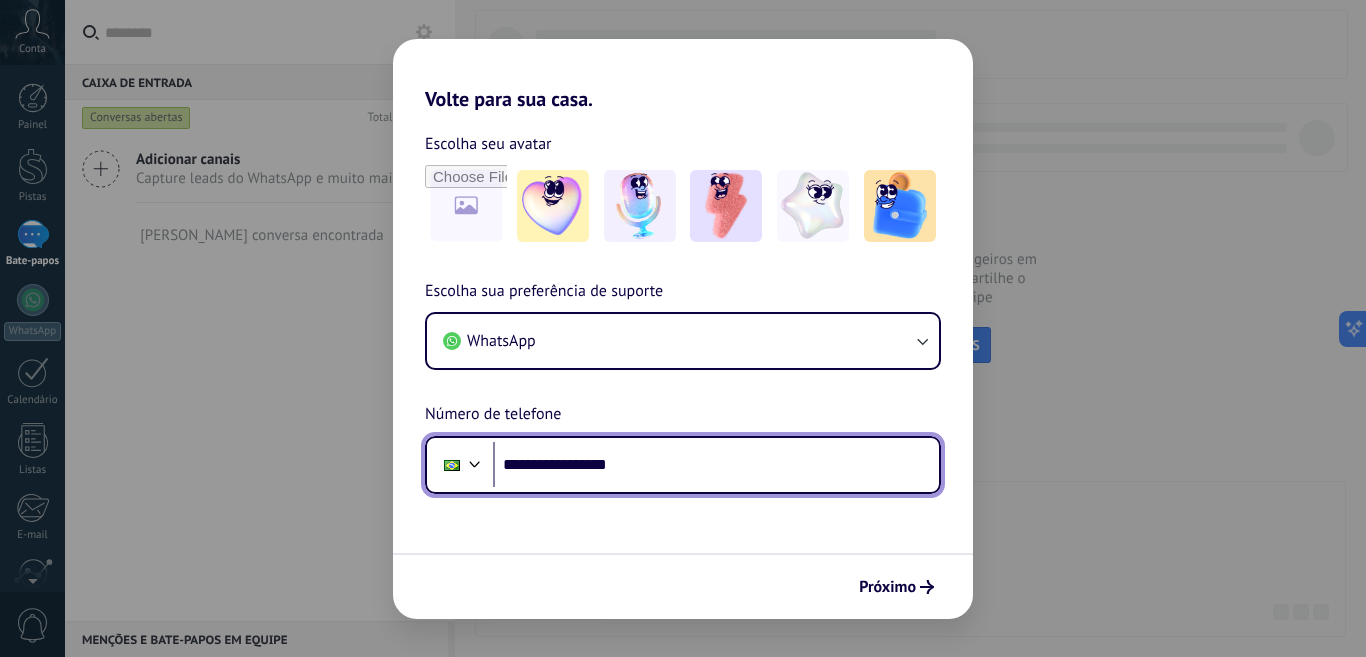 type on "**********" 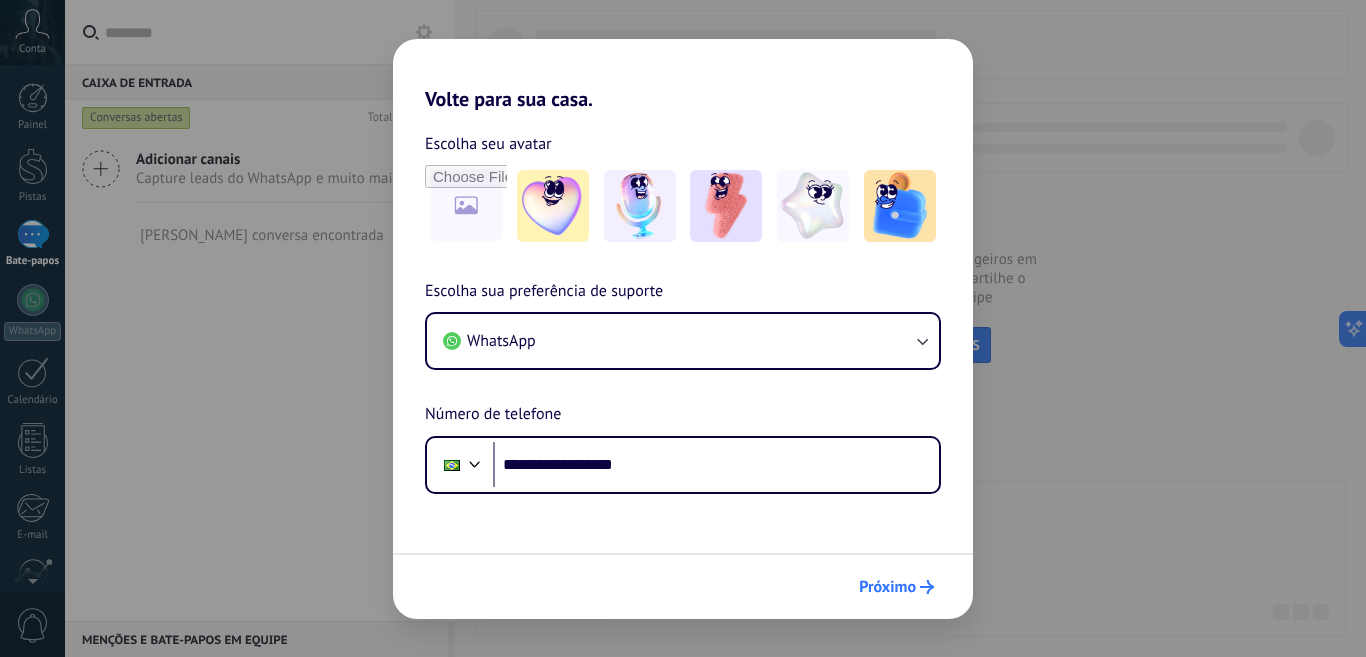 click on "Próximo" at bounding box center [887, 587] 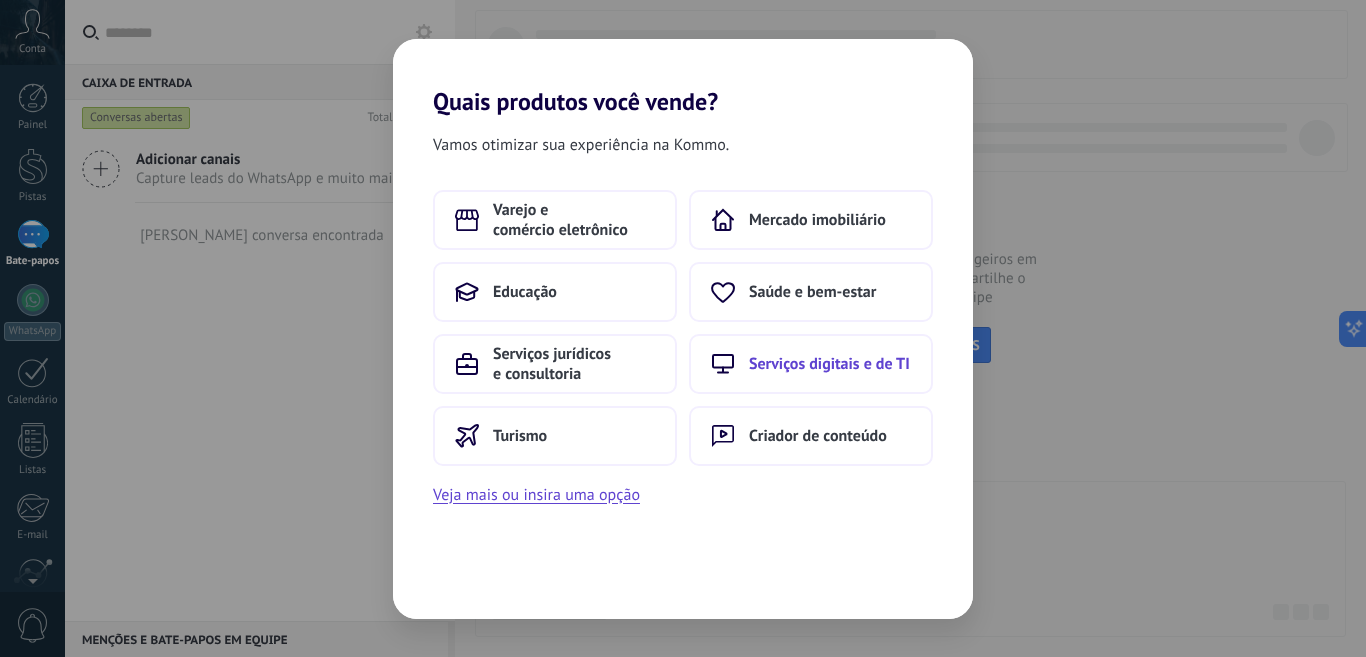 click on "Serviços digitais e de TI" at bounding box center [829, 364] 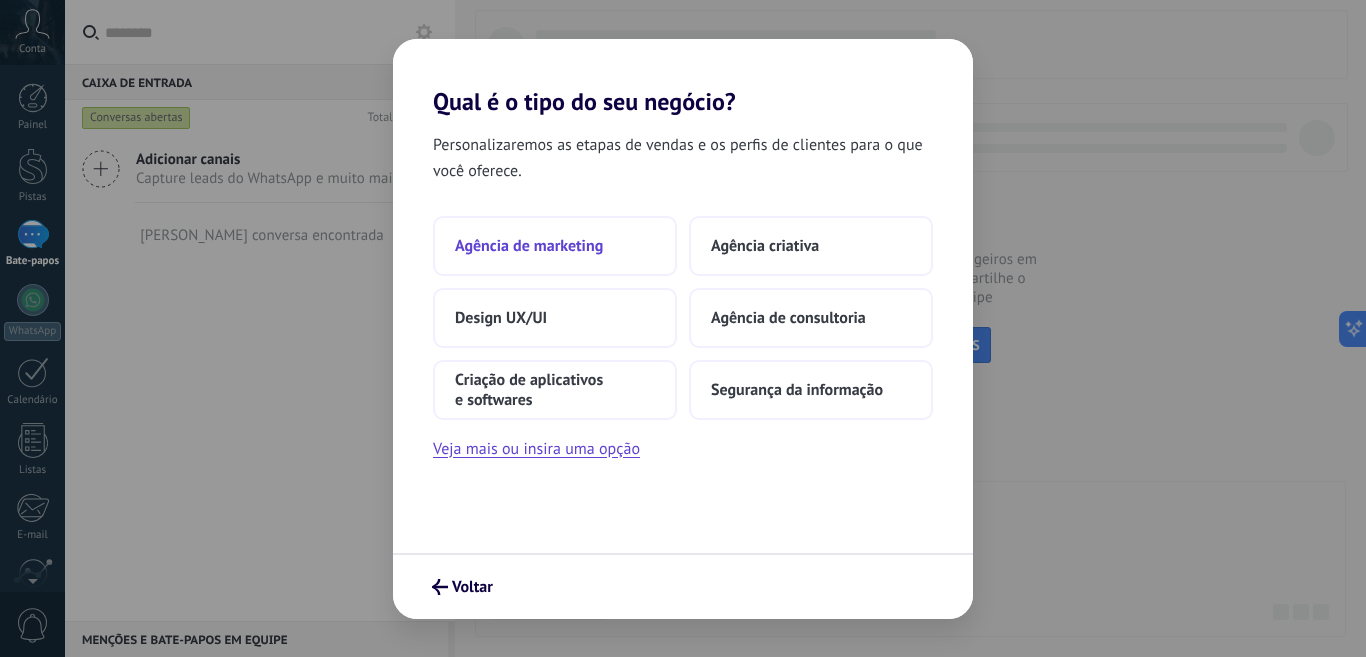 click on "Agência de marketing" at bounding box center (529, 246) 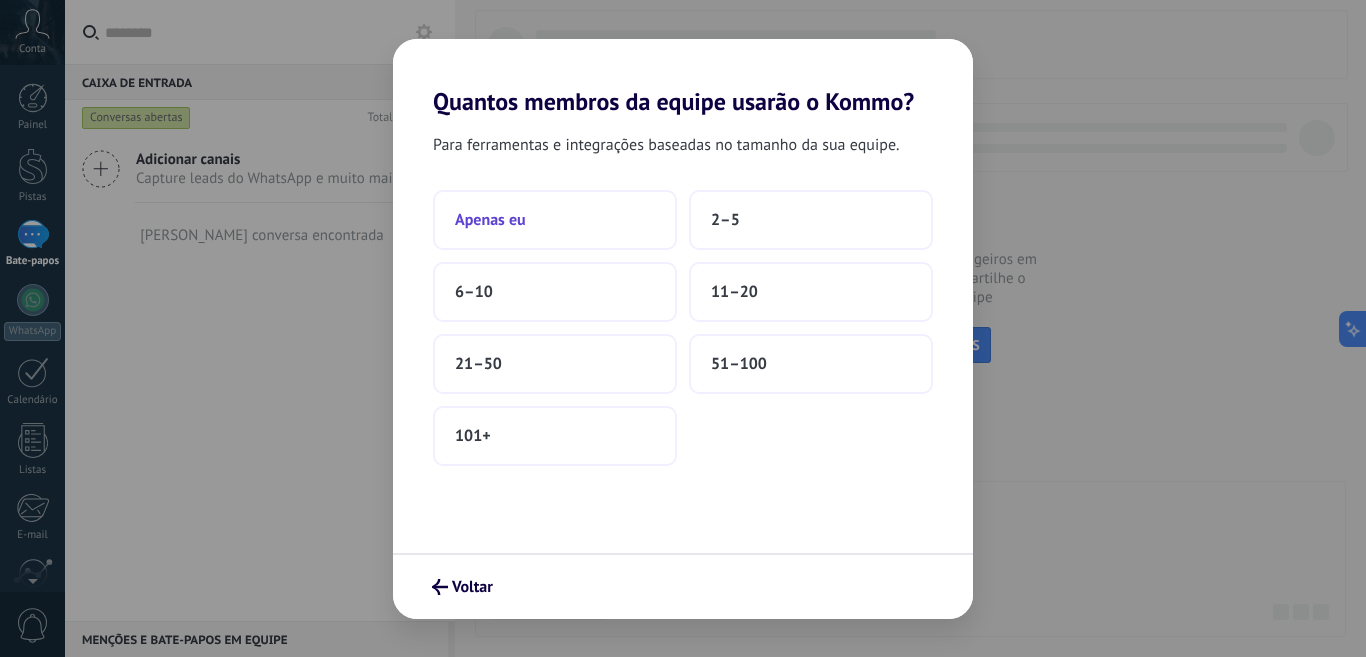 click on "Apenas eu" at bounding box center [555, 220] 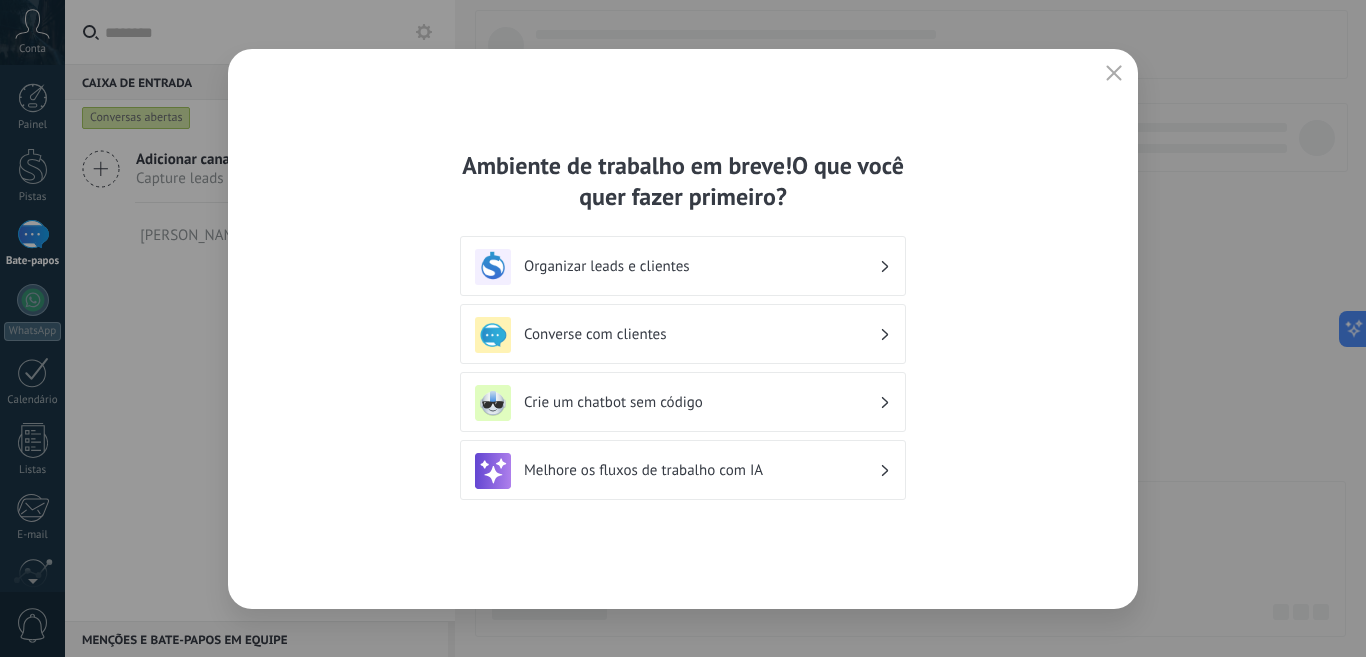 click on "Converse com clientes" at bounding box center [683, 335] 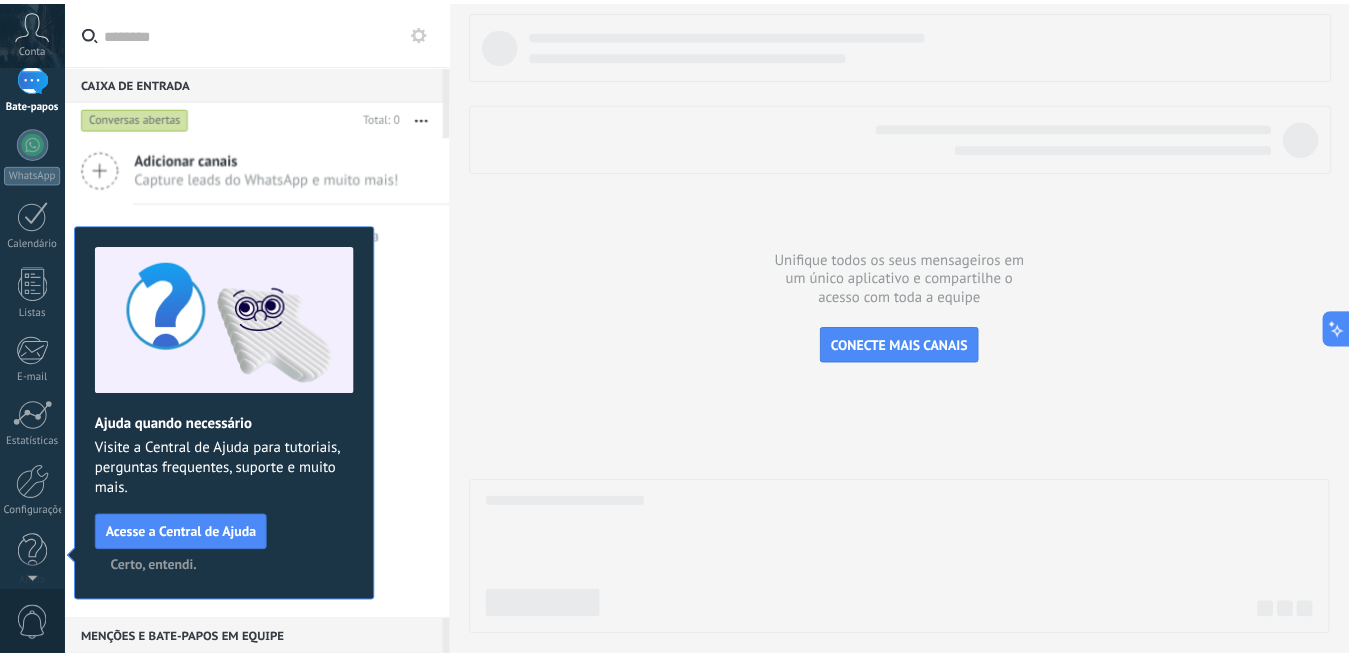 scroll, scrollTop: 0, scrollLeft: 0, axis: both 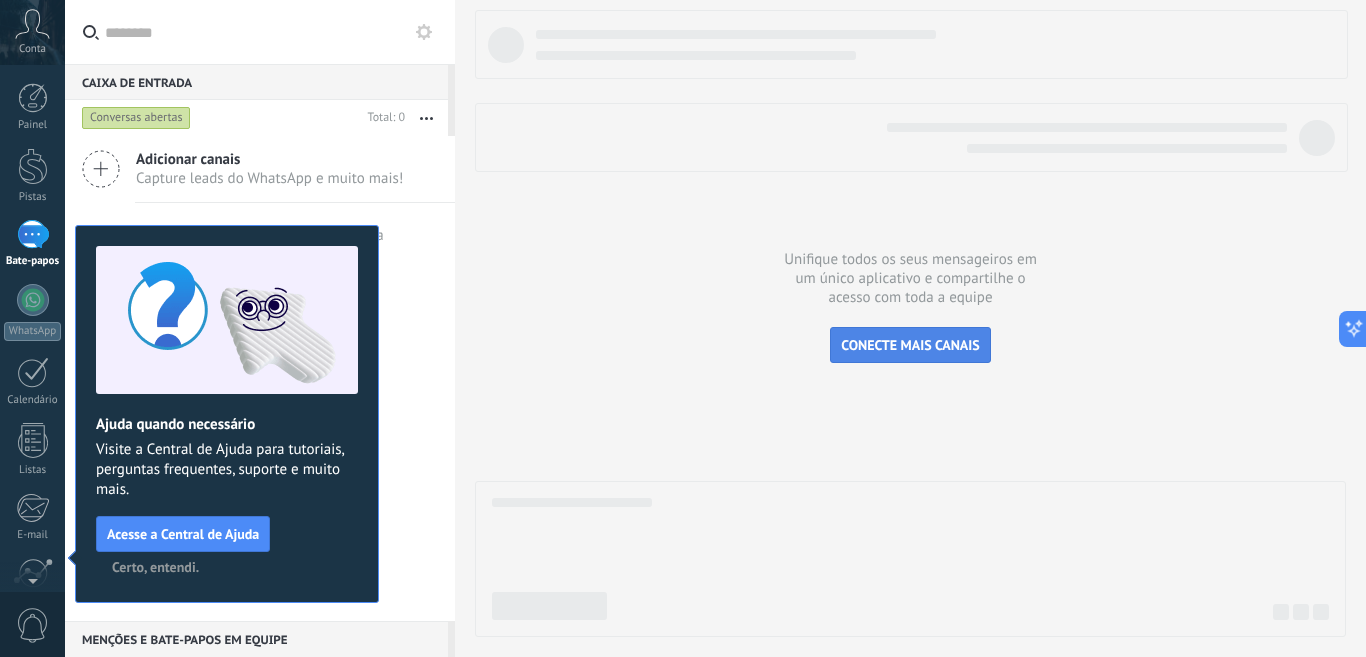 click on "CONECTE MAIS CANAIS" at bounding box center [910, 345] 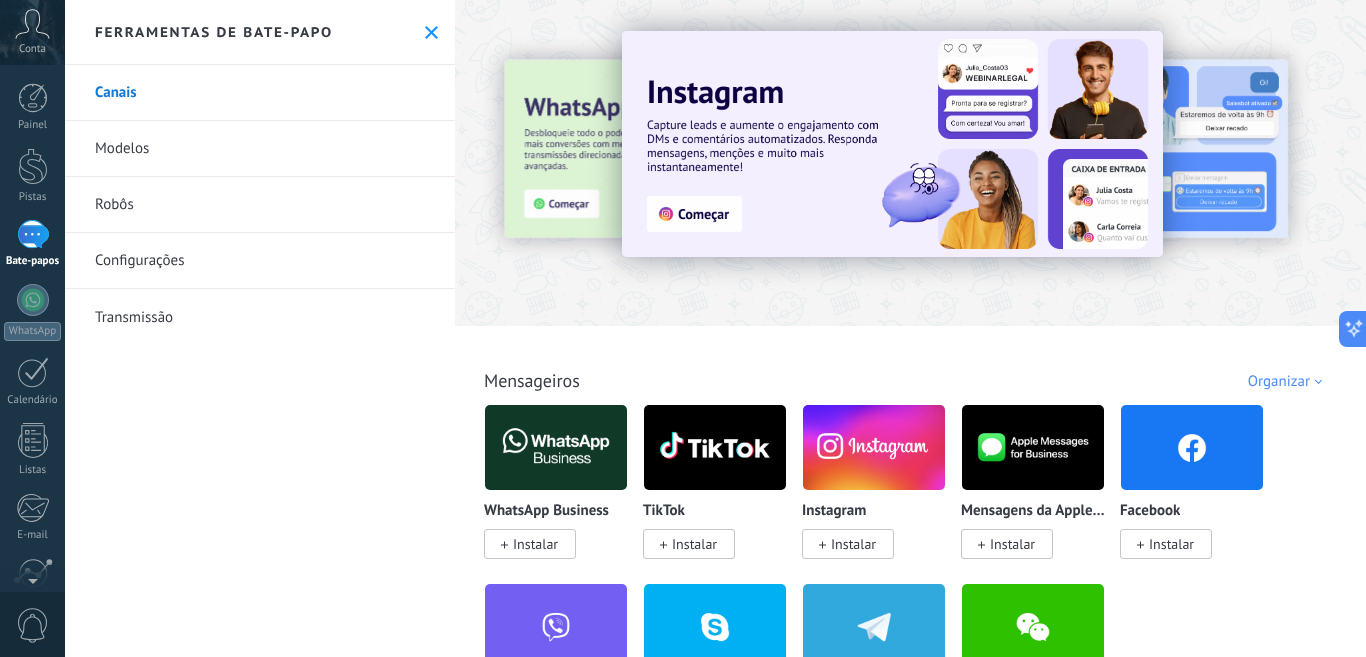 click on "Conta" at bounding box center (32, 49) 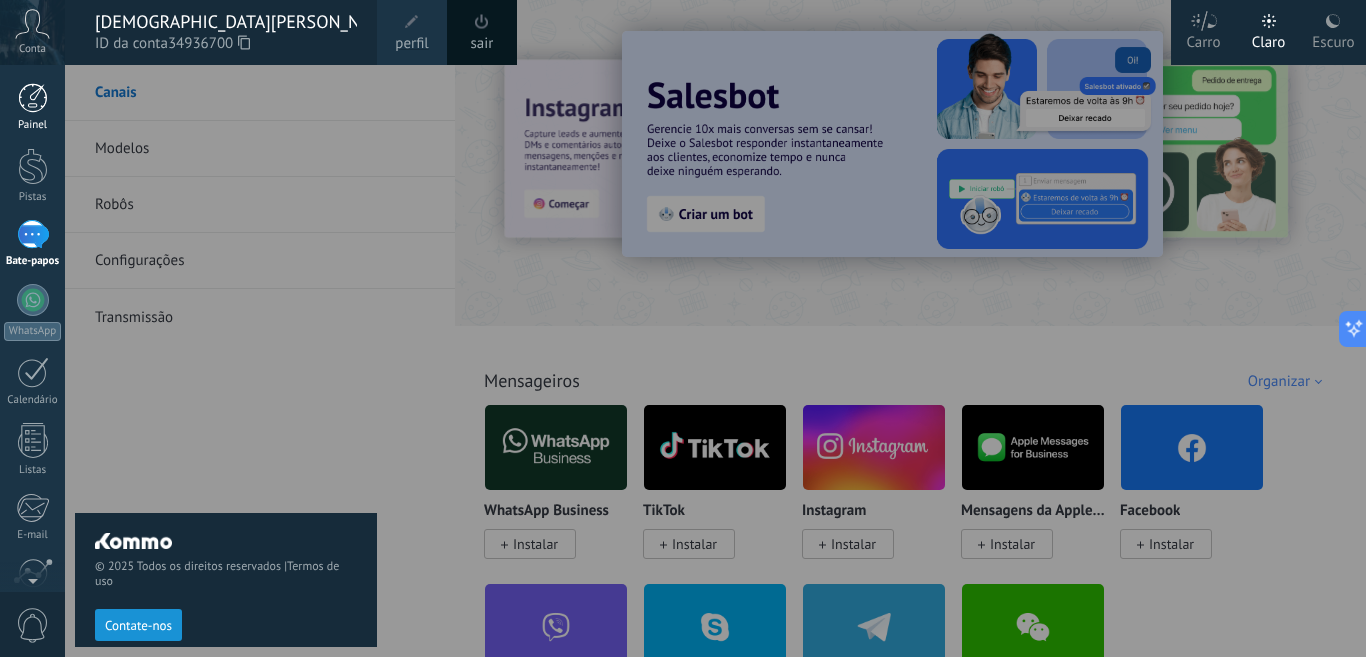 click at bounding box center [33, 98] 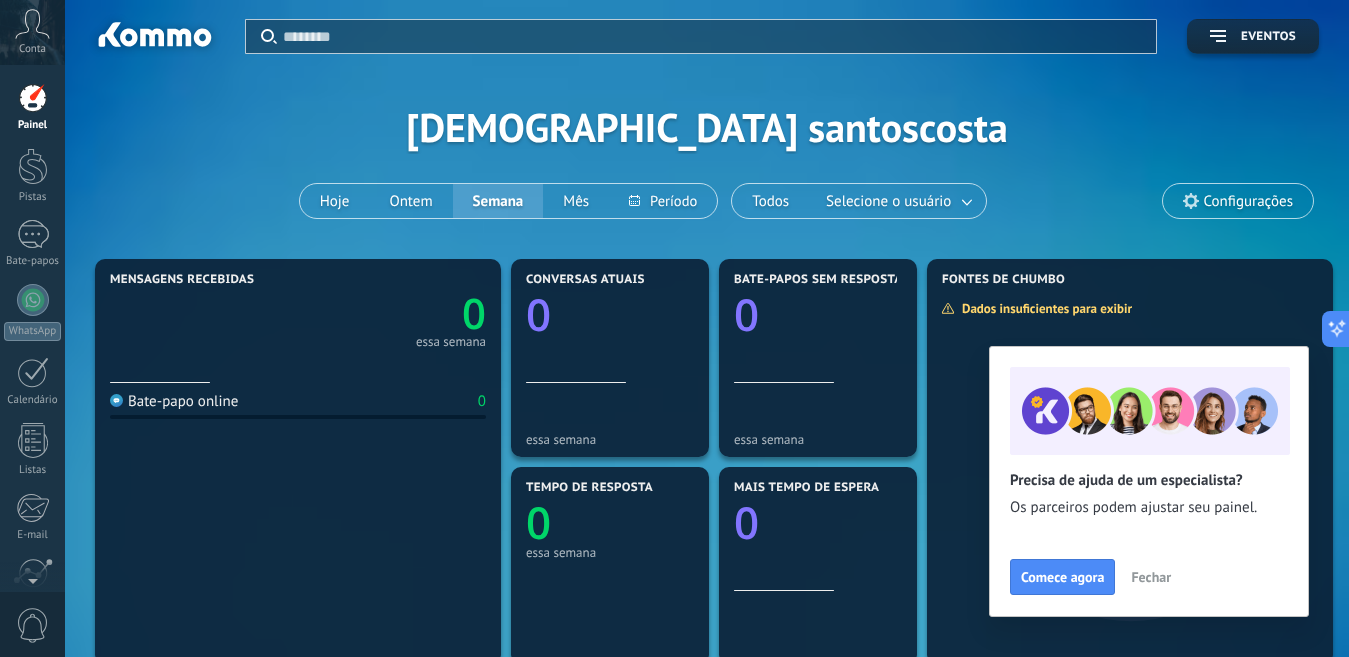 click 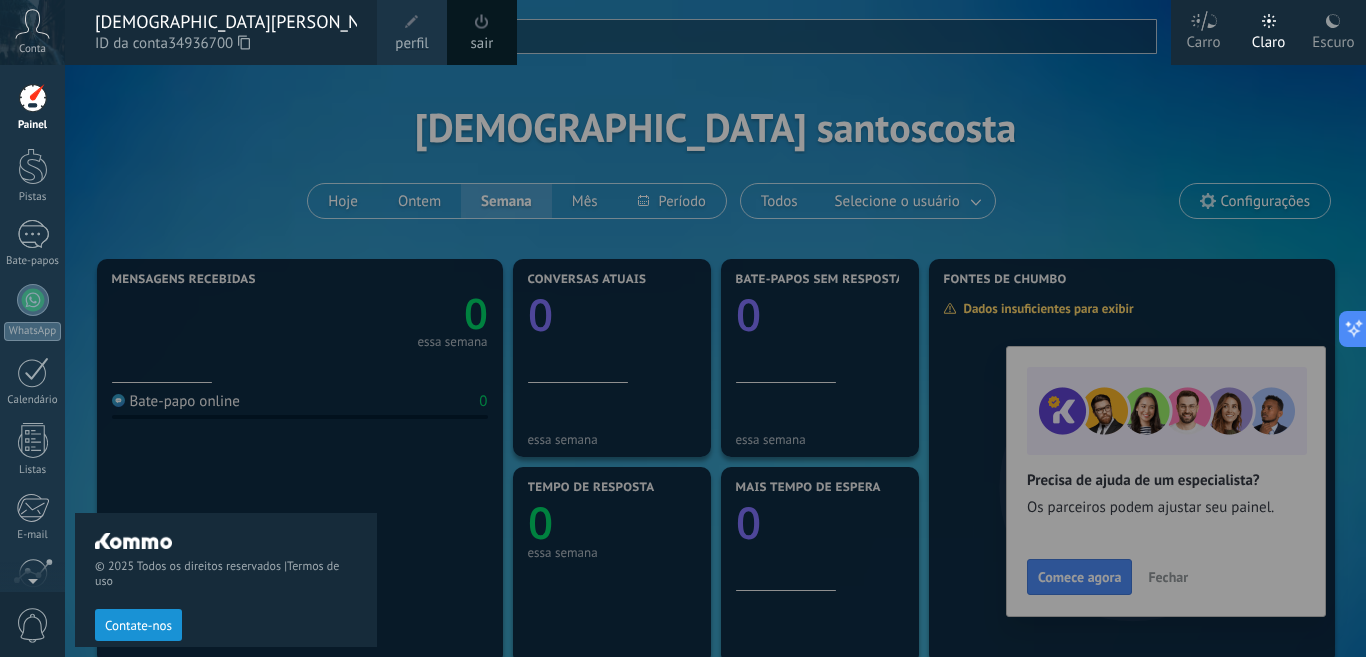 click on "perfil" at bounding box center [411, 43] 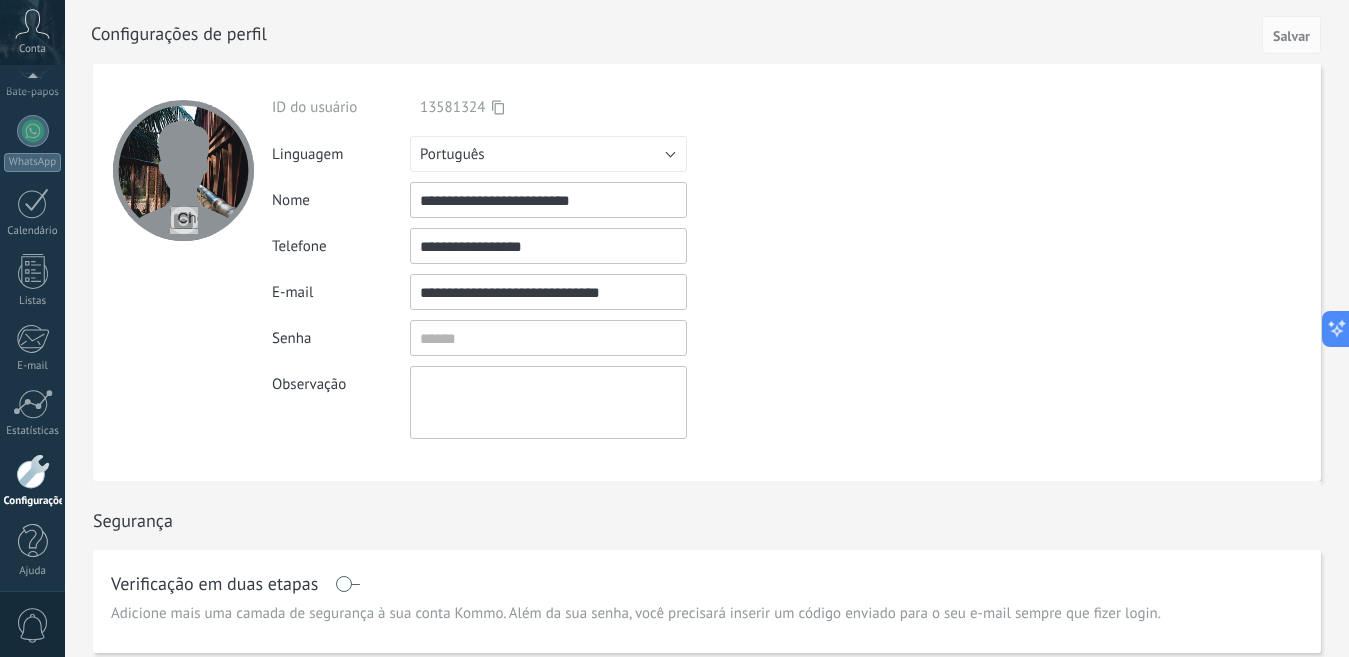 scroll, scrollTop: 175, scrollLeft: 0, axis: vertical 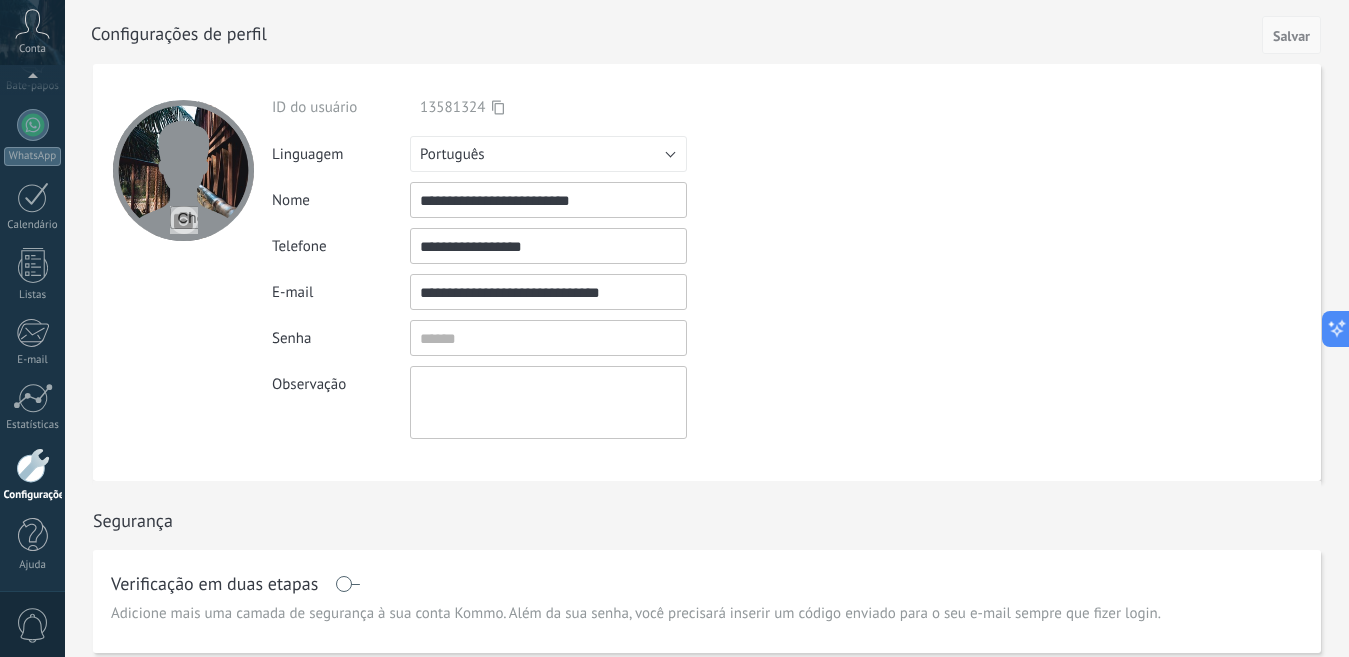 click on "Salvar" at bounding box center [1291, 36] 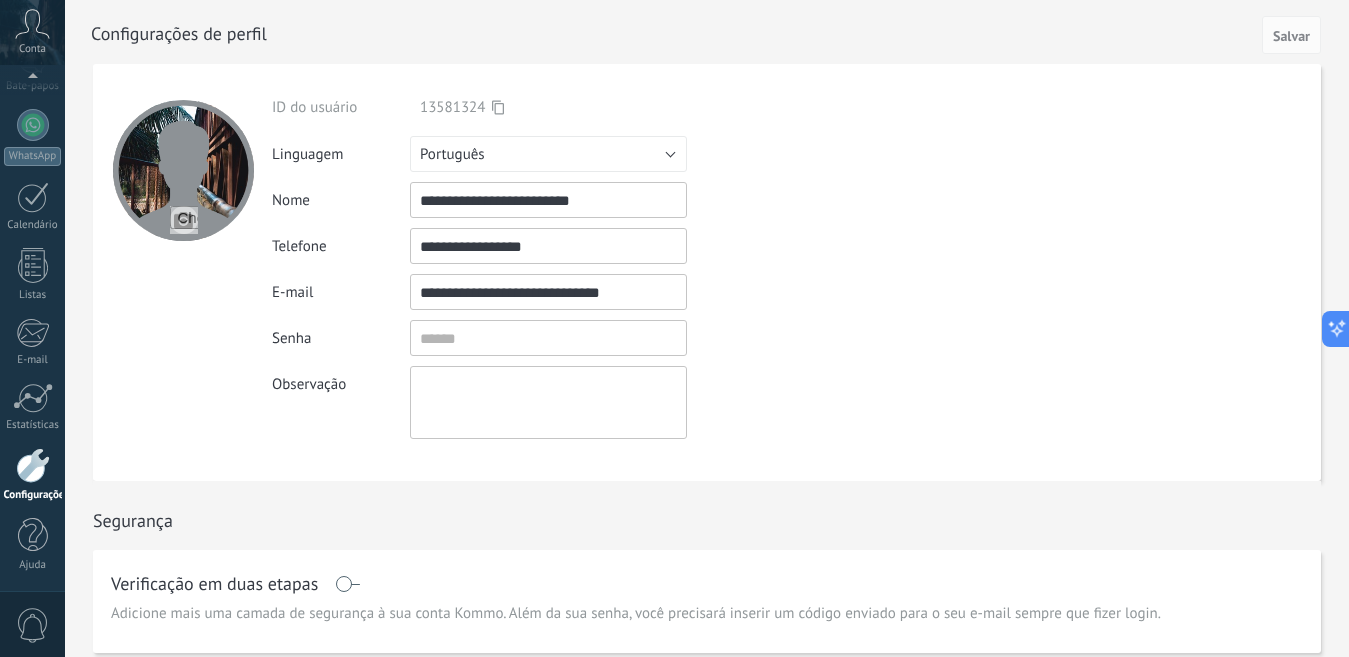 click on "Conta" at bounding box center [32, 49] 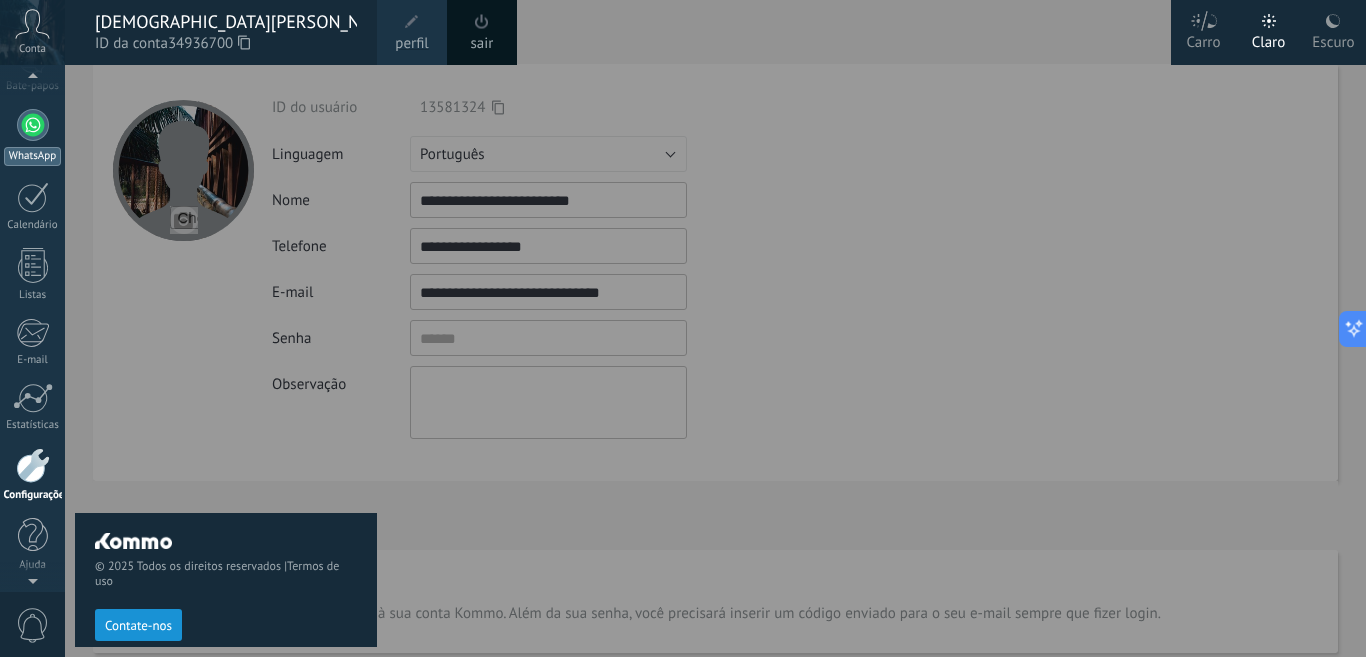 click at bounding box center (33, 125) 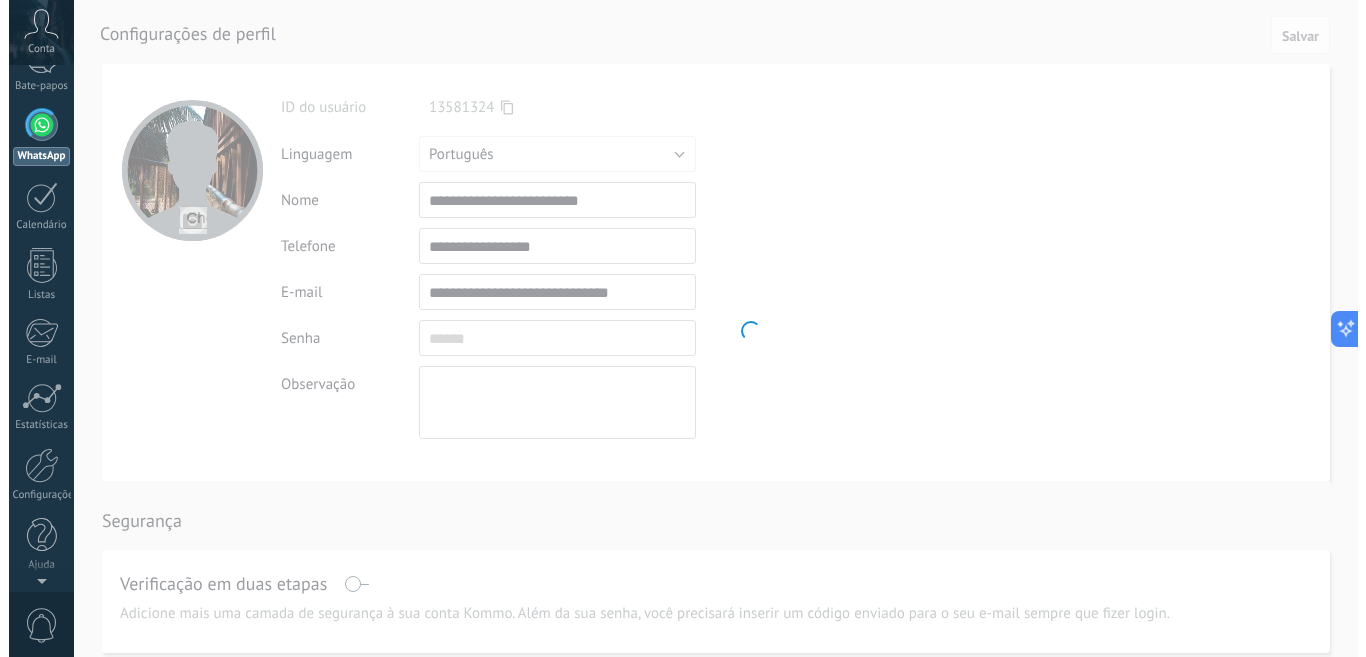 scroll, scrollTop: 0, scrollLeft: 0, axis: both 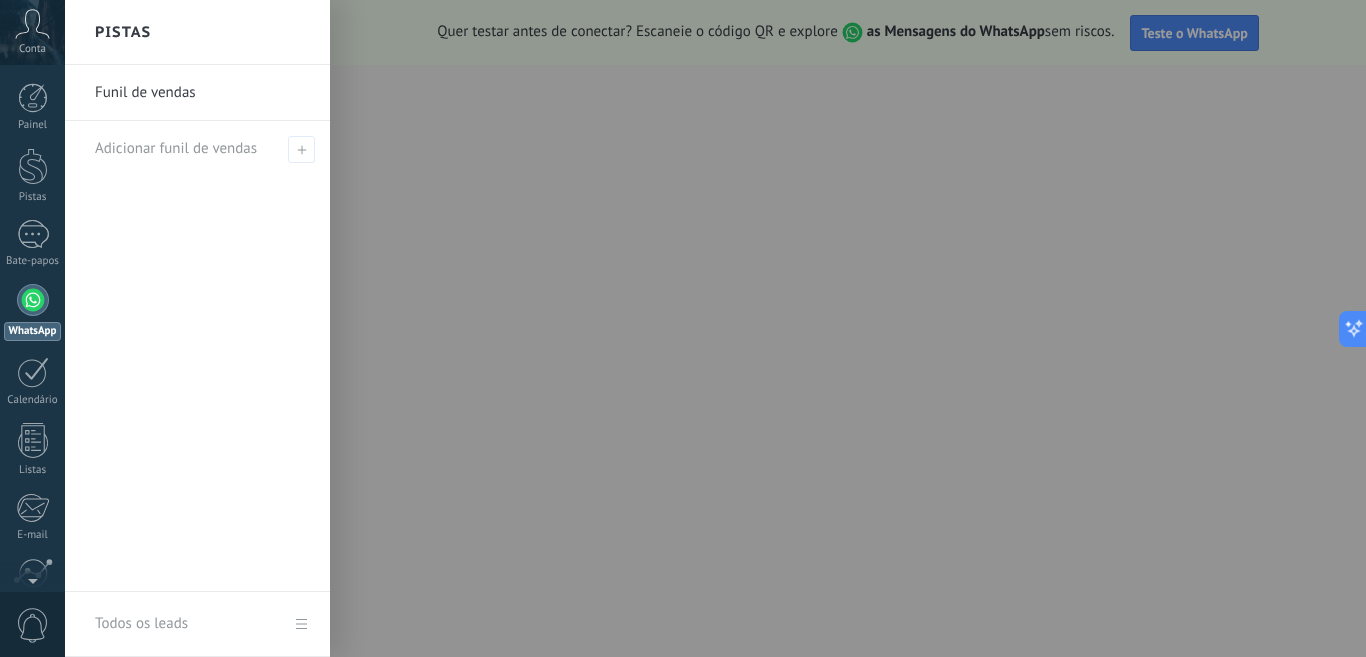 click at bounding box center (748, 328) 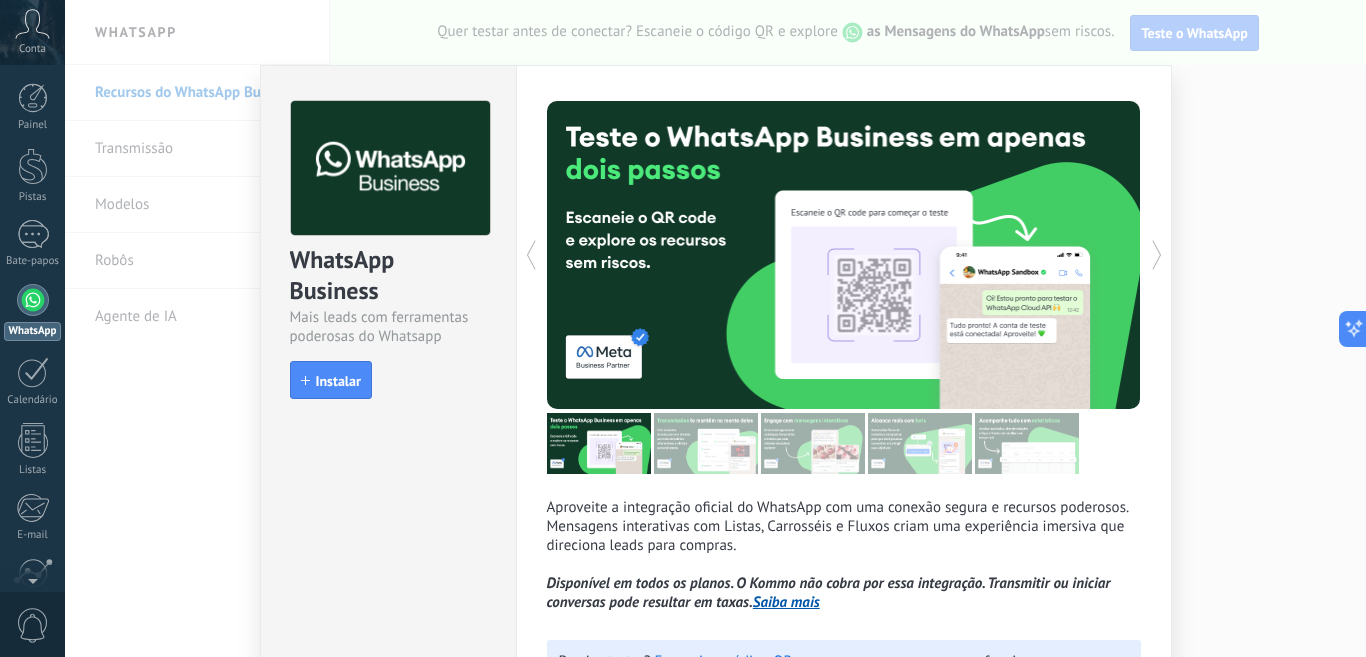 click at bounding box center (33, 300) 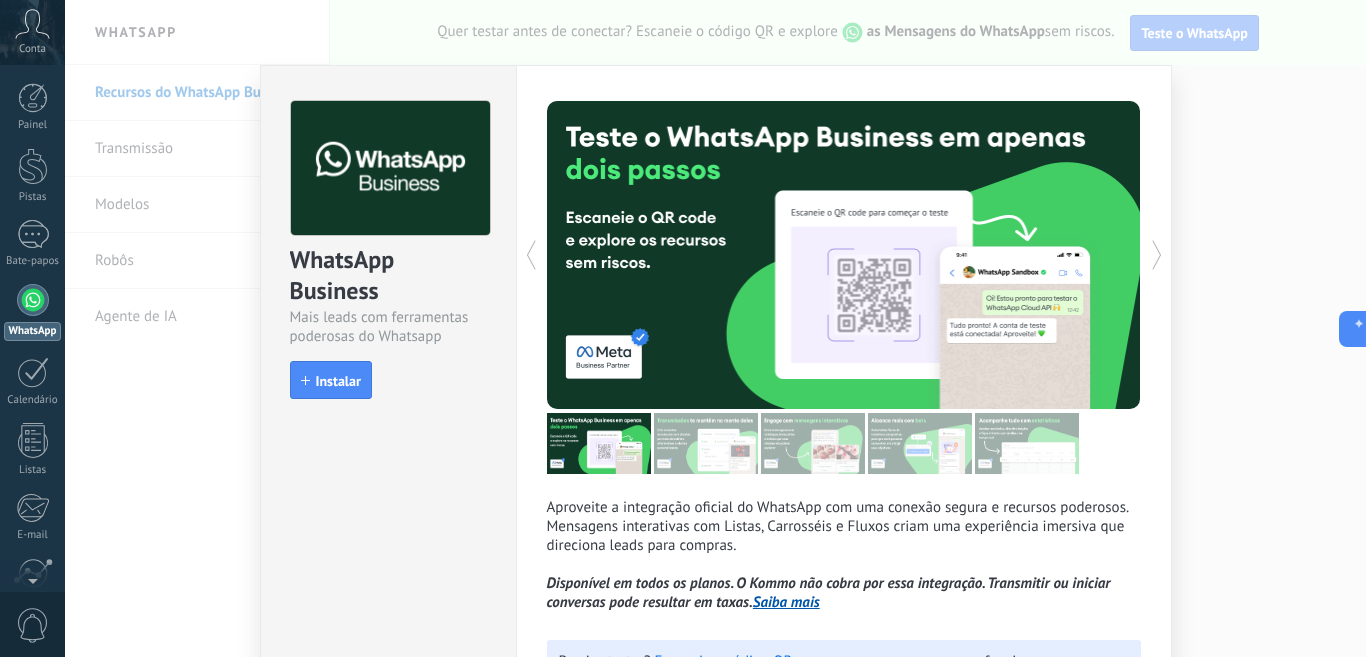 click on "WhatsApp Business Mais leads com ferramentas poderosas do Whatsapp instalar Instalar Aproveite a integração oficial do WhatsApp com uma conexão segura e recursos poderosos. Mensagens interativas com Listas, Carrosséis e Fluxos criam uma experiência imersiva que direciona leads para compras.    Disponível em todos os planos. O Kommo não cobra por essa integração. Transmitir ou iniciar conversas pode resultar em taxas.  Saiba mais Mais Precisa testar?    Escaneie o código QR    para ver como as mensagens funcionam." at bounding box center (715, 328) 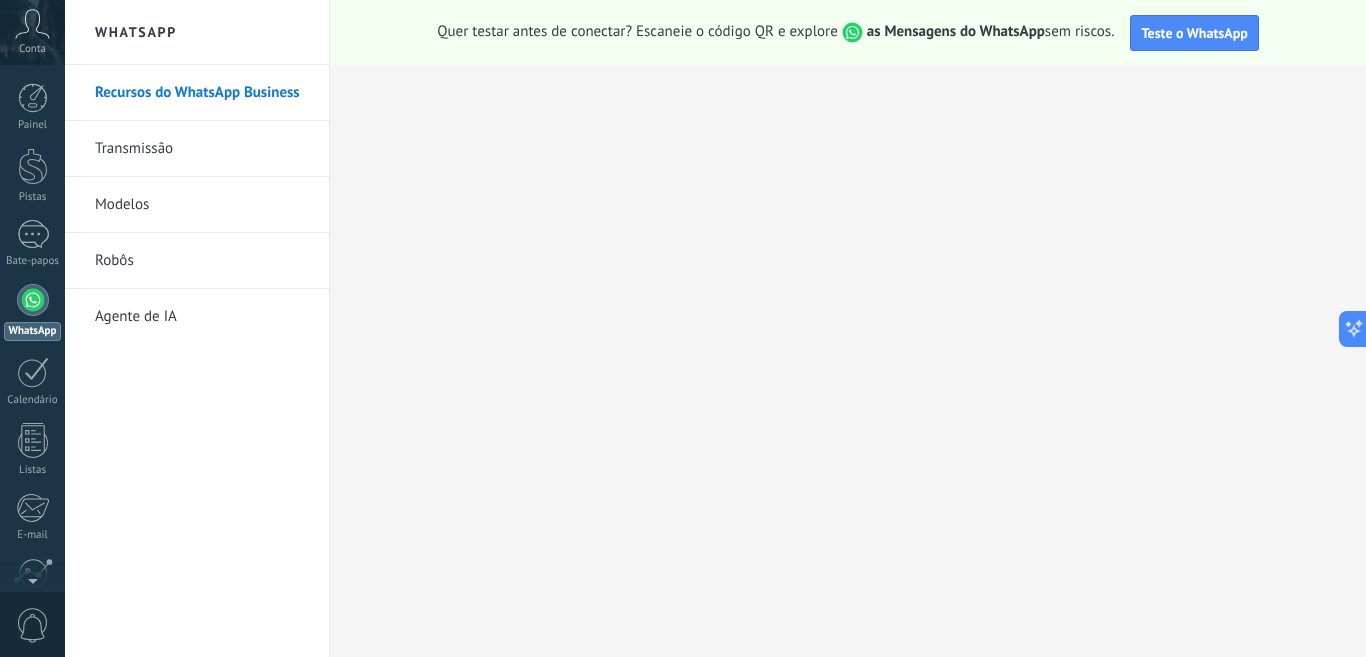 click on "Robôs" at bounding box center (114, 260) 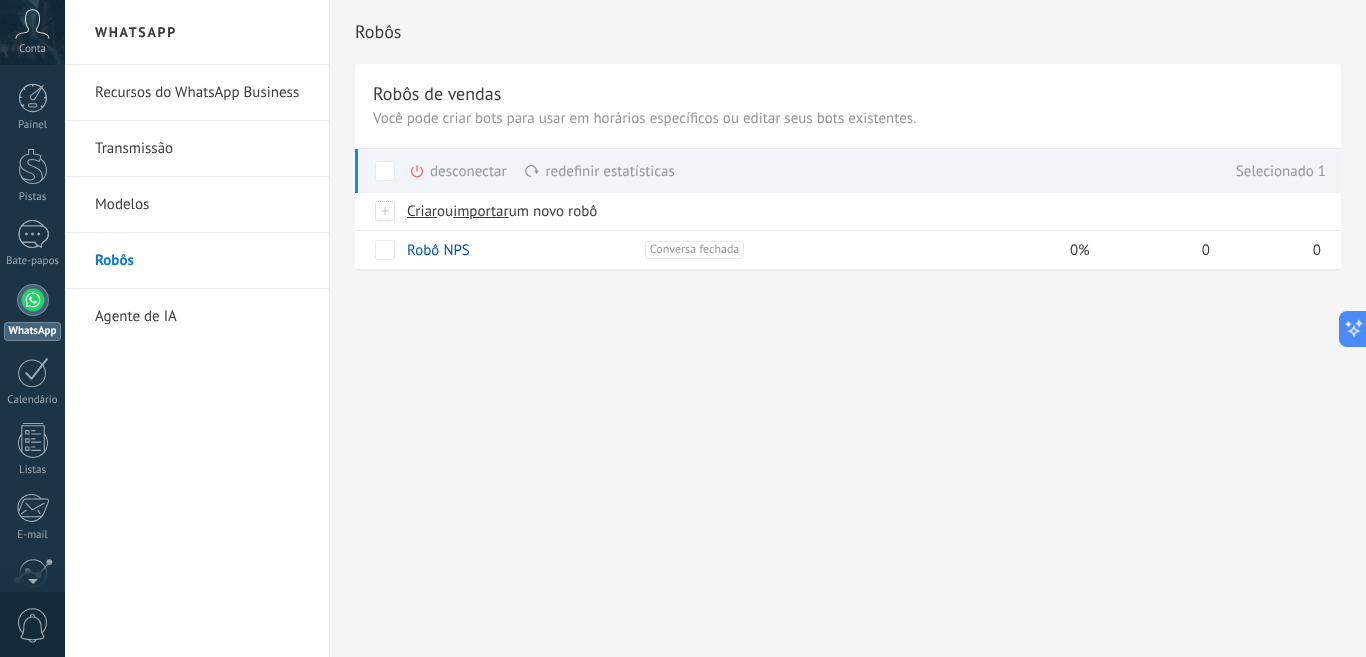 click on "Agente de IA" at bounding box center [136, 316] 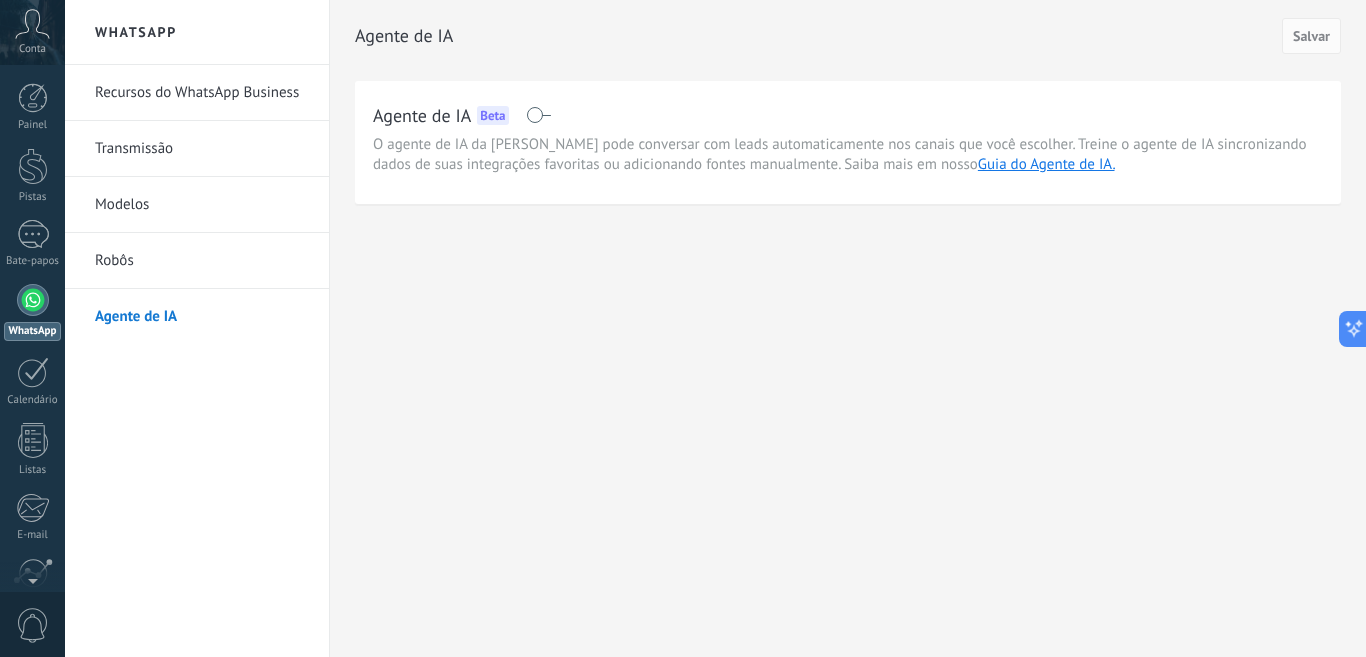 click on "Robôs" at bounding box center [202, 261] 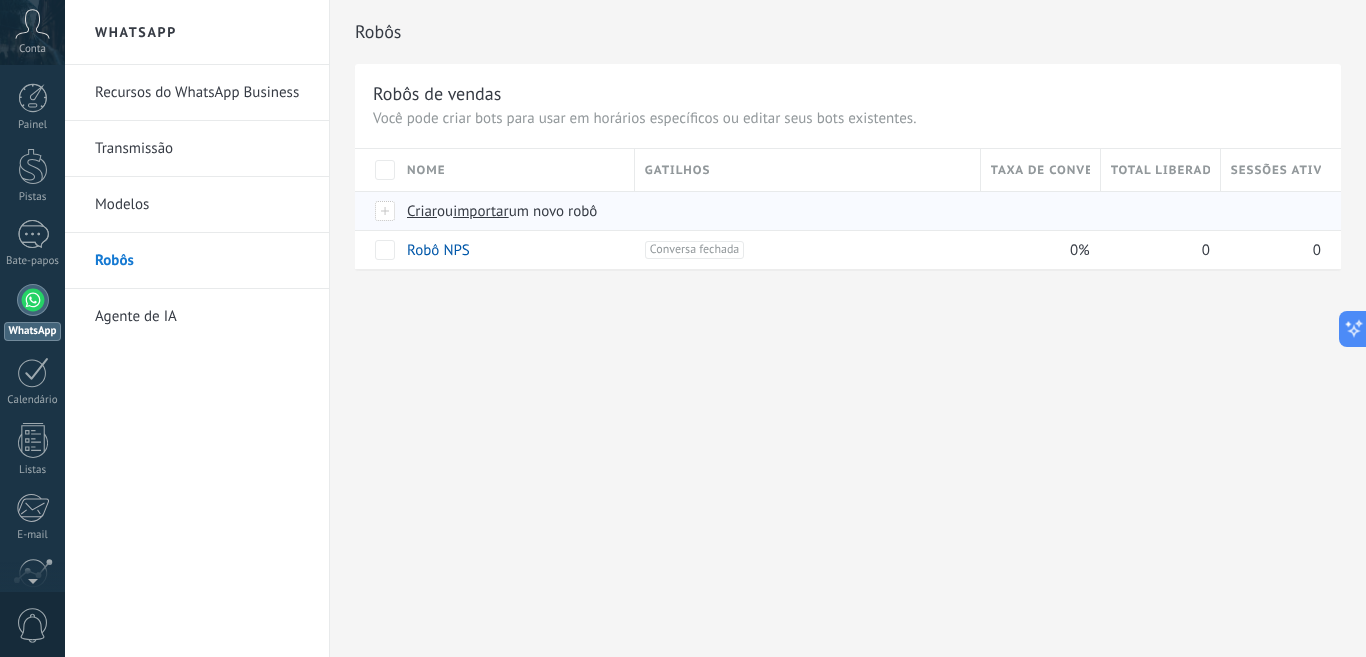 click on "importar" at bounding box center [481, 211] 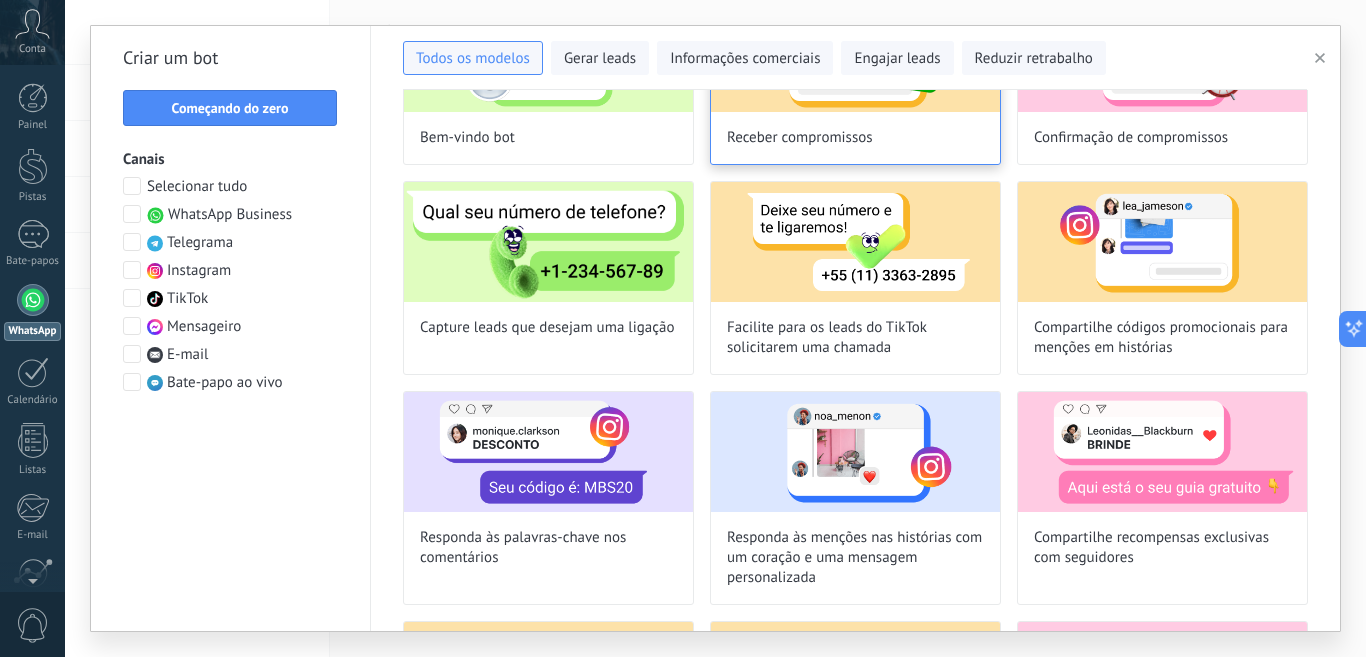 scroll, scrollTop: 200, scrollLeft: 0, axis: vertical 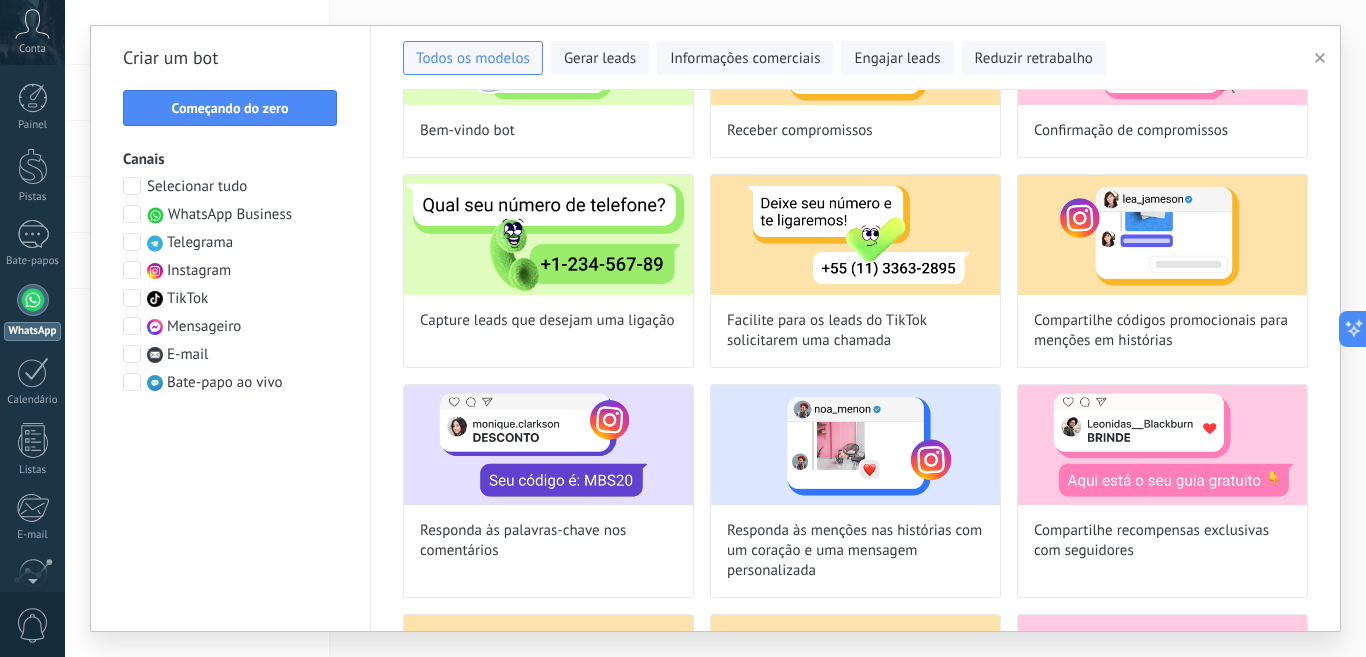 click at bounding box center [132, 214] 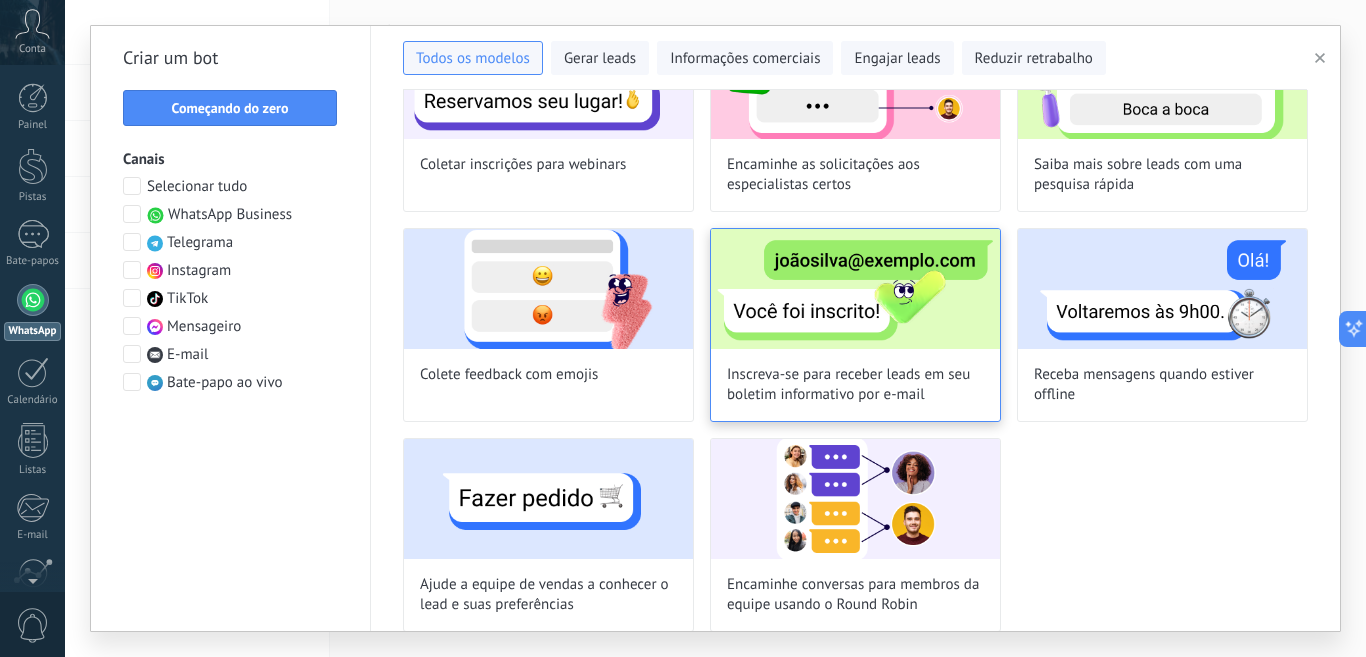 scroll, scrollTop: 583, scrollLeft: 0, axis: vertical 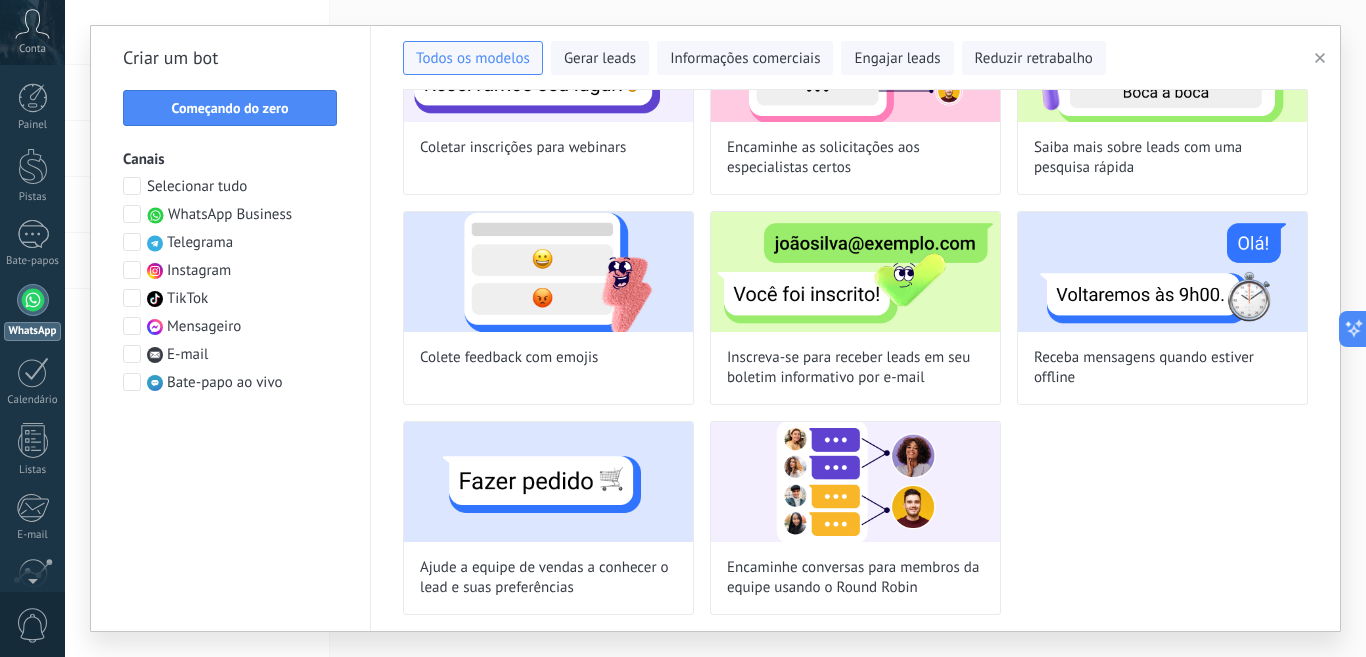 click at bounding box center [548, 482] 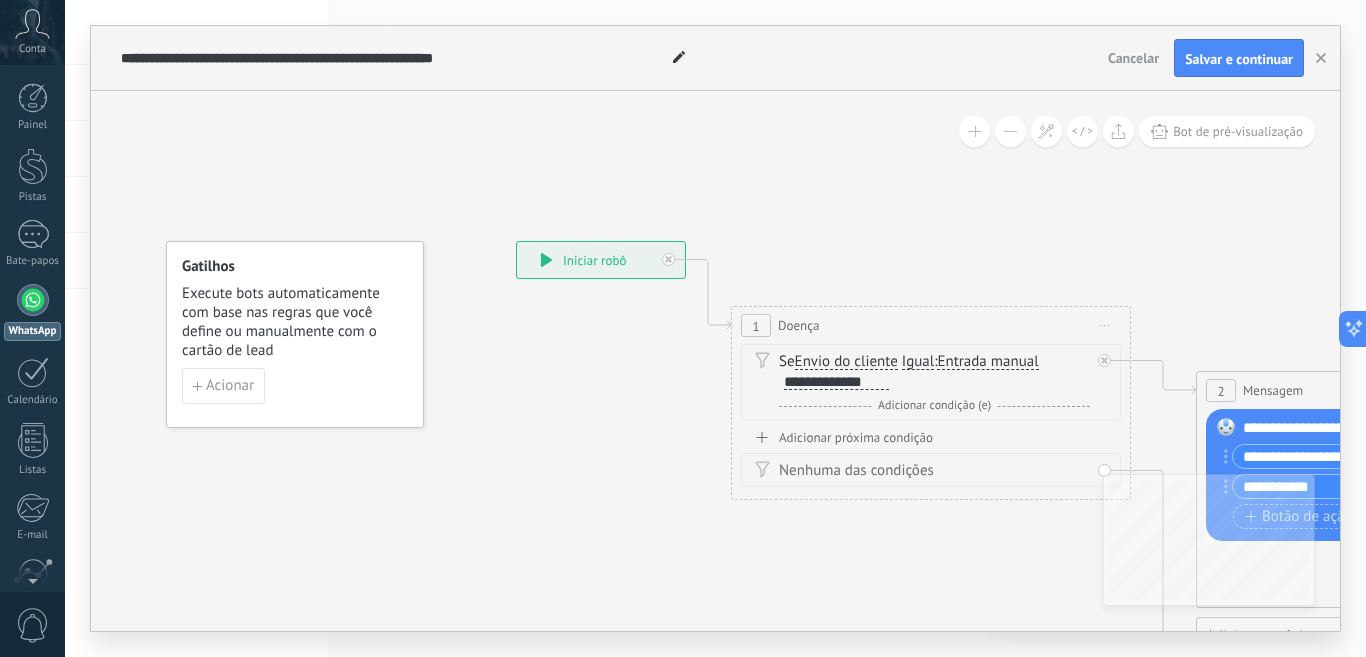 click on "Iniciar robô" at bounding box center (594, 260) 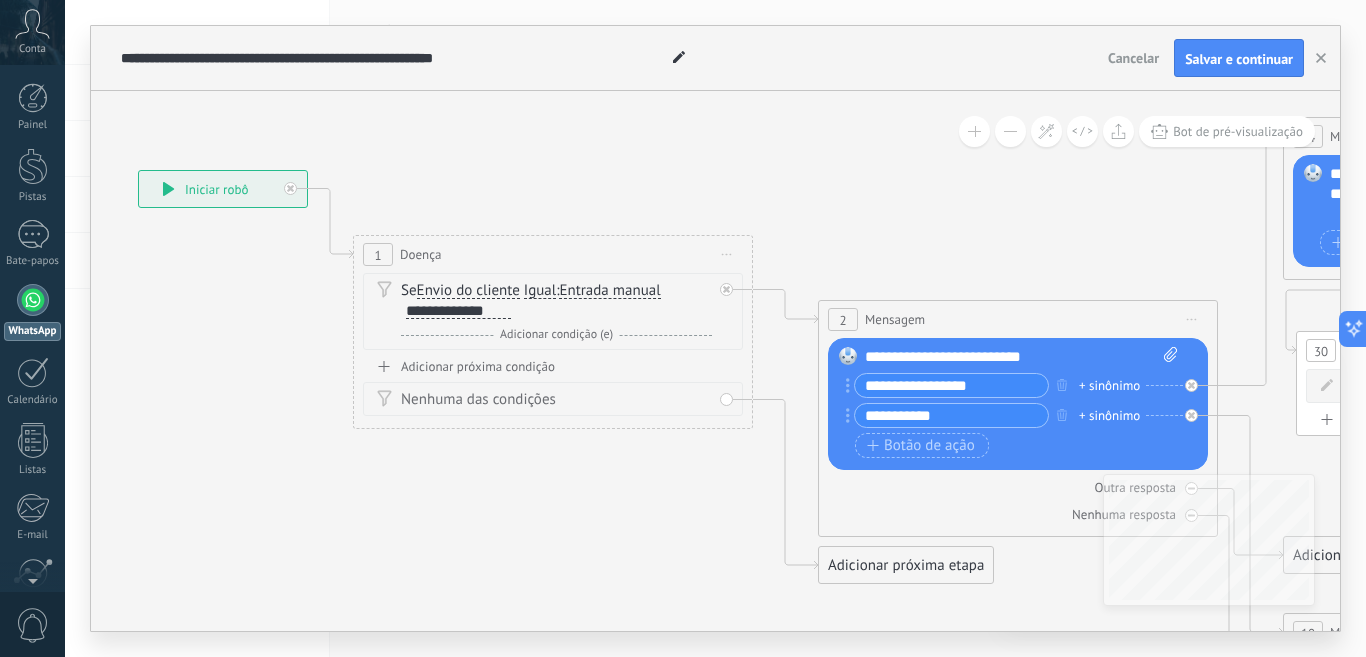 drag, startPoint x: 1190, startPoint y: 258, endPoint x: 812, endPoint y: 187, distance: 384.6102 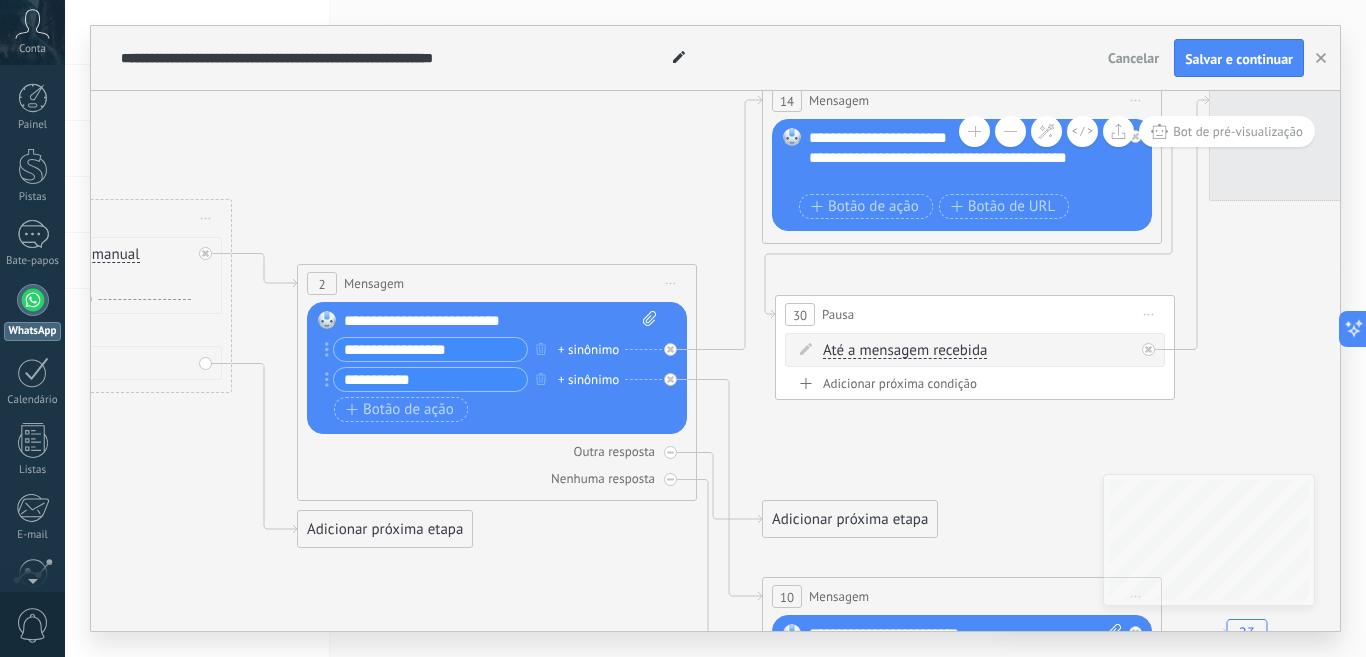 drag, startPoint x: 1084, startPoint y: 241, endPoint x: 563, endPoint y: 205, distance: 522.2423 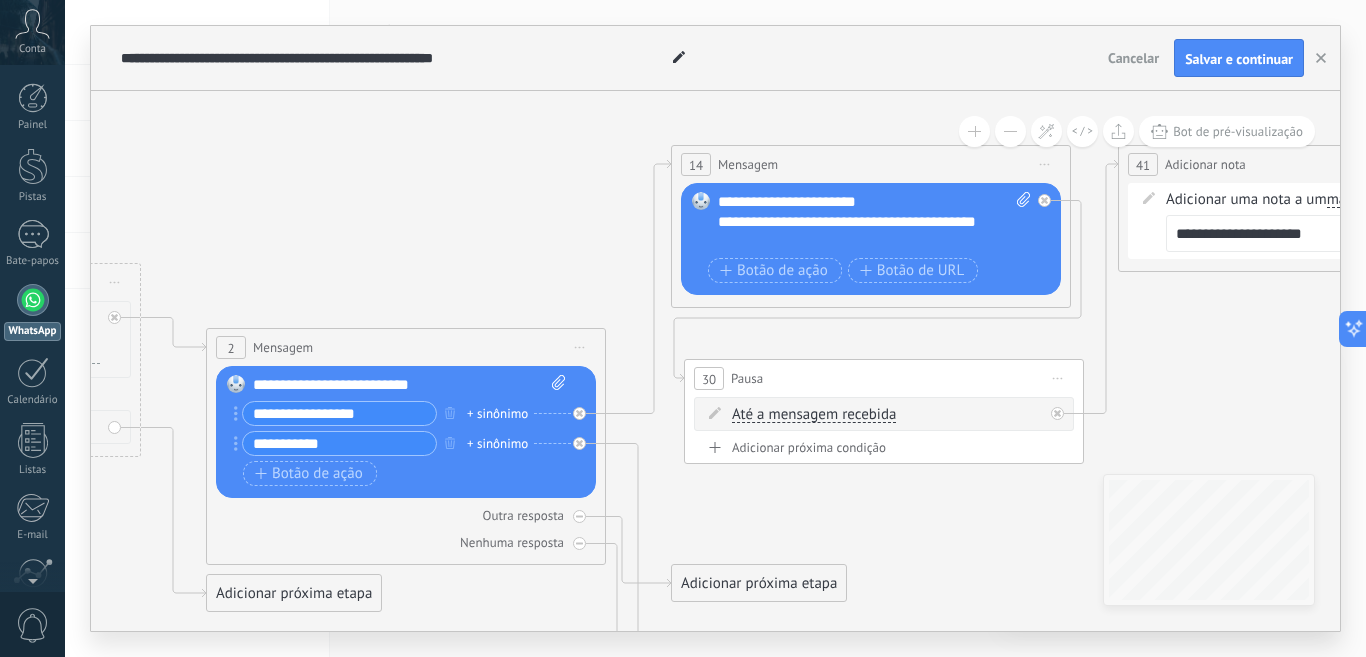 drag, startPoint x: 686, startPoint y: 175, endPoint x: 615, endPoint y: 216, distance: 81.9878 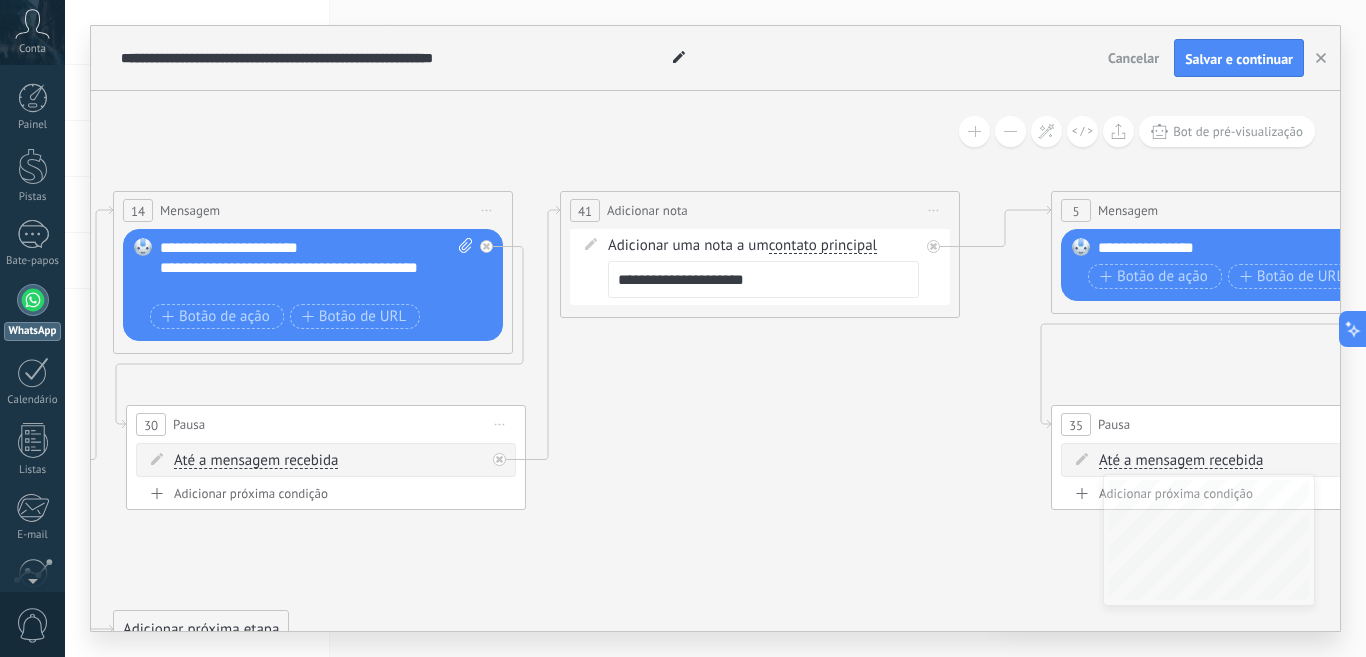 drag, startPoint x: 1257, startPoint y: 371, endPoint x: 699, endPoint y: 417, distance: 559.8928 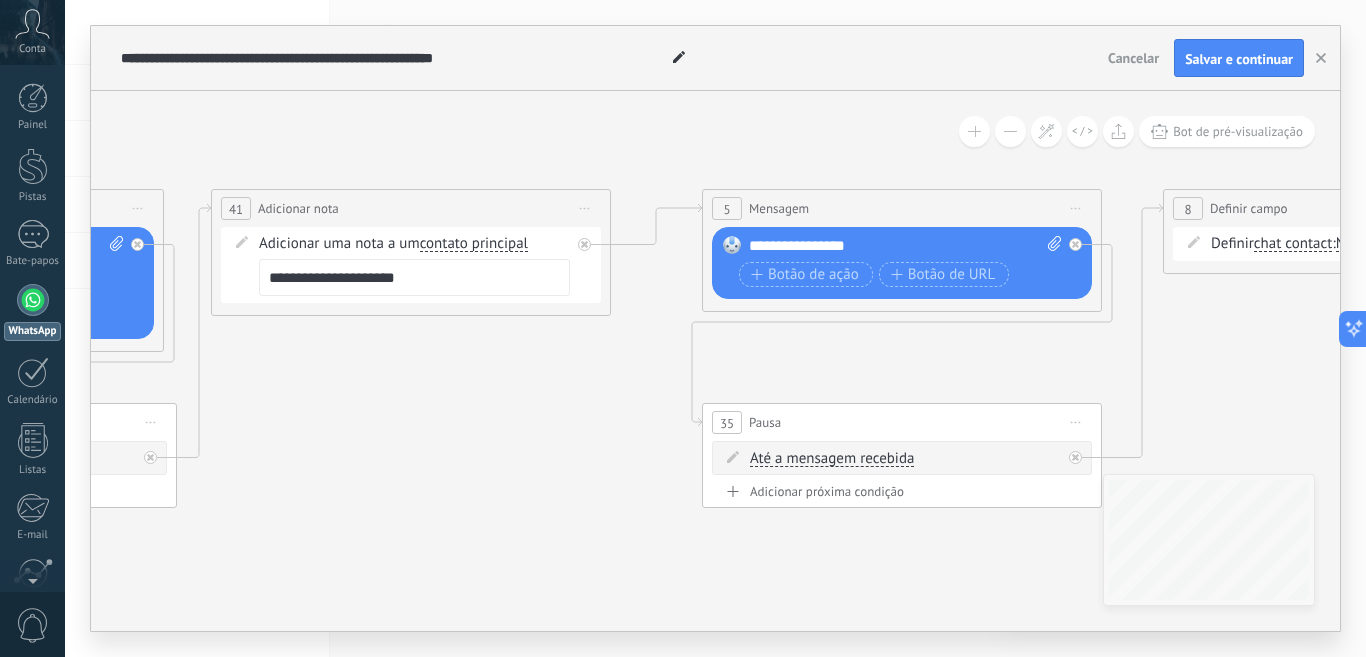 drag, startPoint x: 952, startPoint y: 406, endPoint x: 603, endPoint y: 404, distance: 349.00574 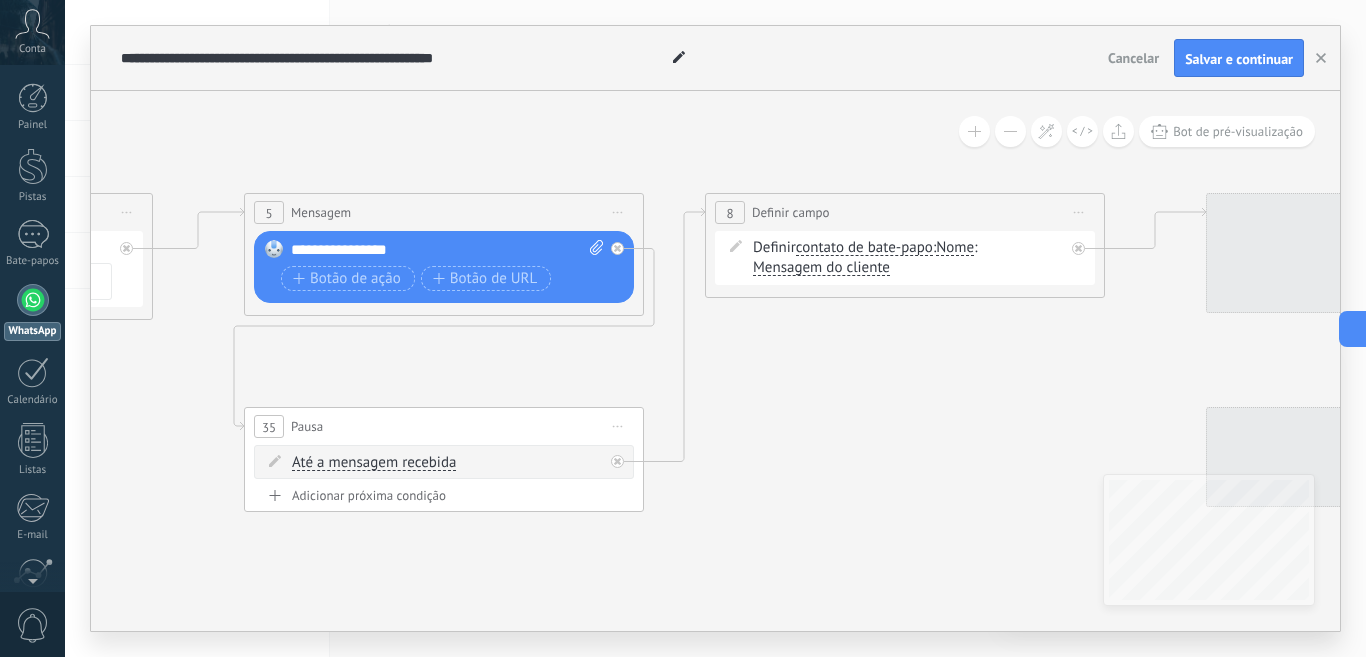 drag, startPoint x: 1132, startPoint y: 364, endPoint x: 674, endPoint y: 368, distance: 458.01746 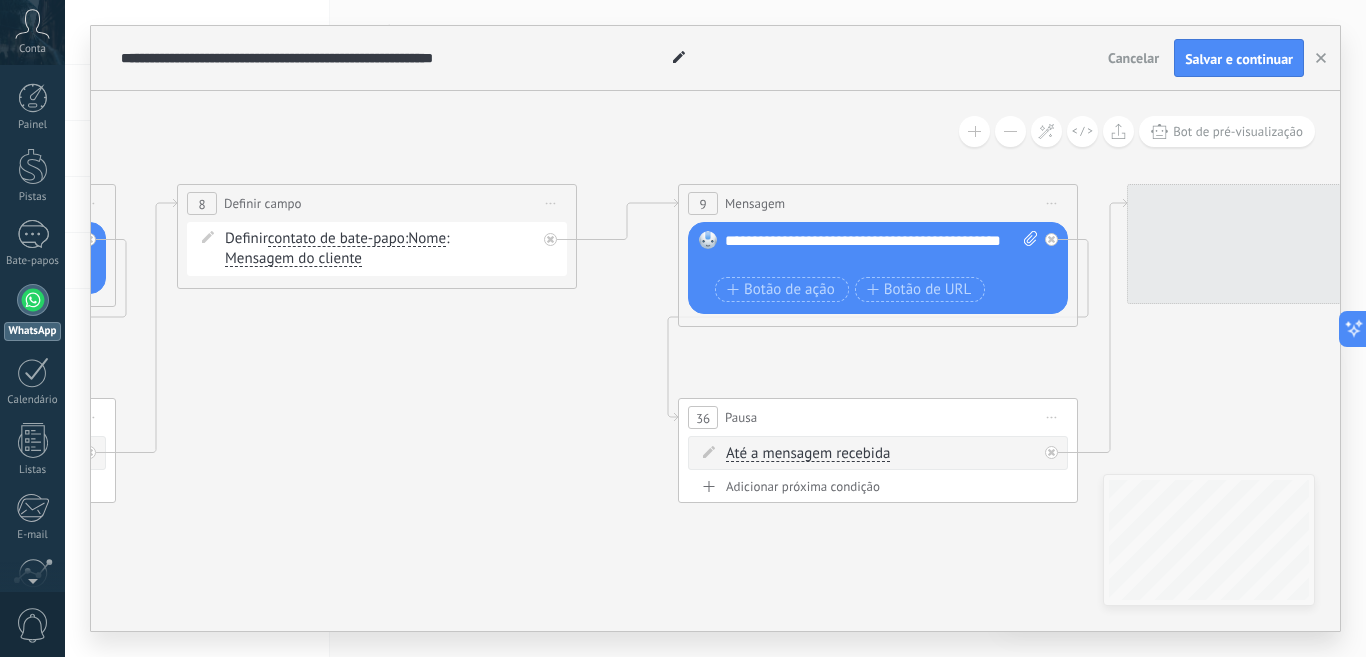 drag, startPoint x: 1103, startPoint y: 348, endPoint x: 590, endPoint y: 332, distance: 513.24945 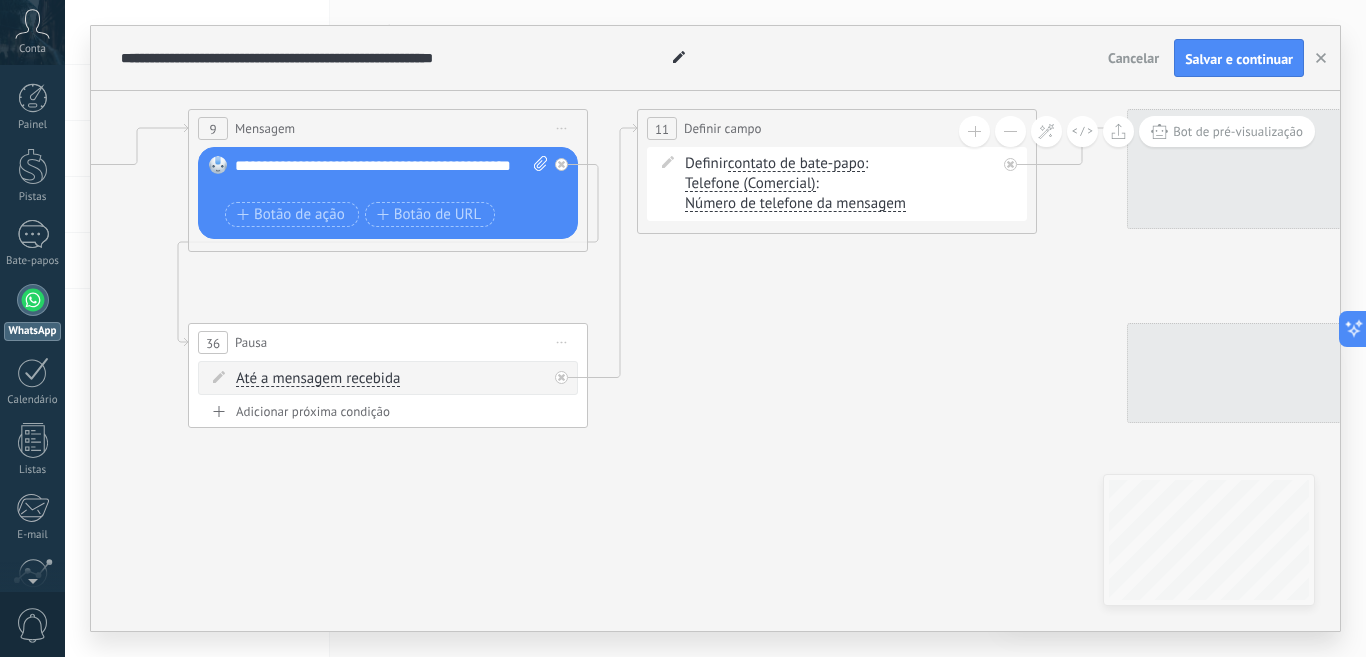 drag, startPoint x: 1194, startPoint y: 384, endPoint x: 705, endPoint y: 309, distance: 494.7181 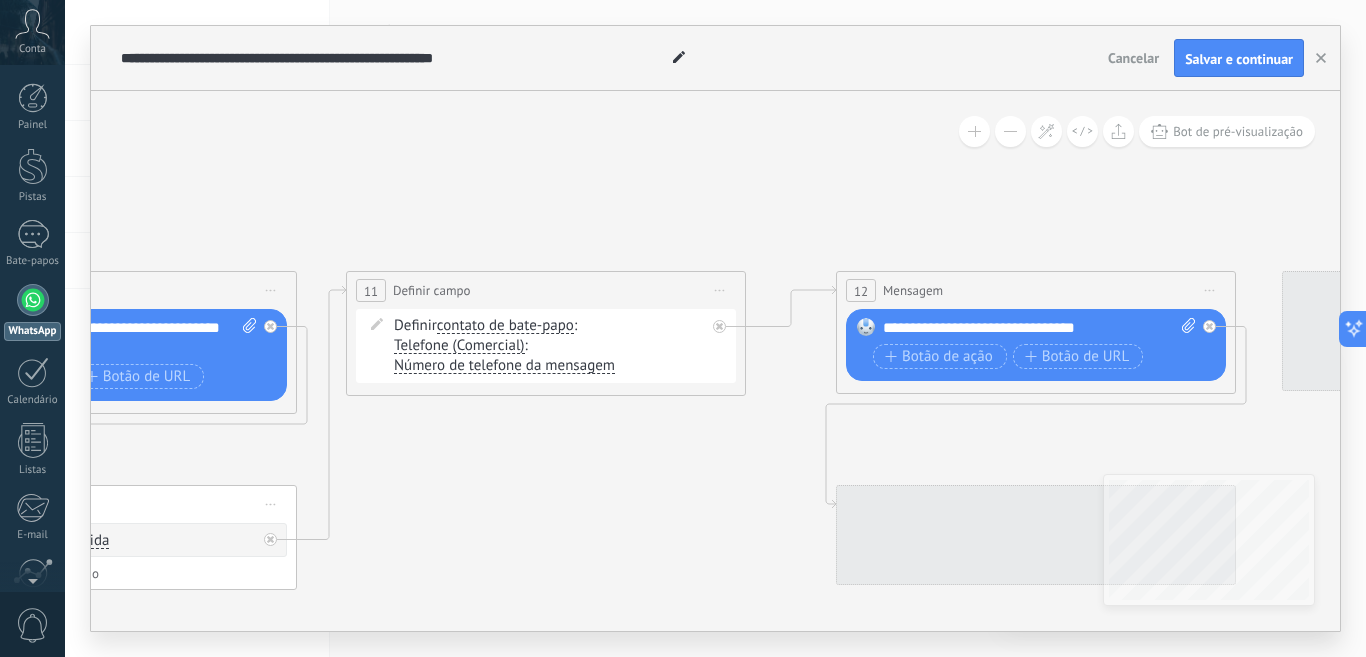 drag, startPoint x: 851, startPoint y: 409, endPoint x: 877, endPoint y: 392, distance: 31.06445 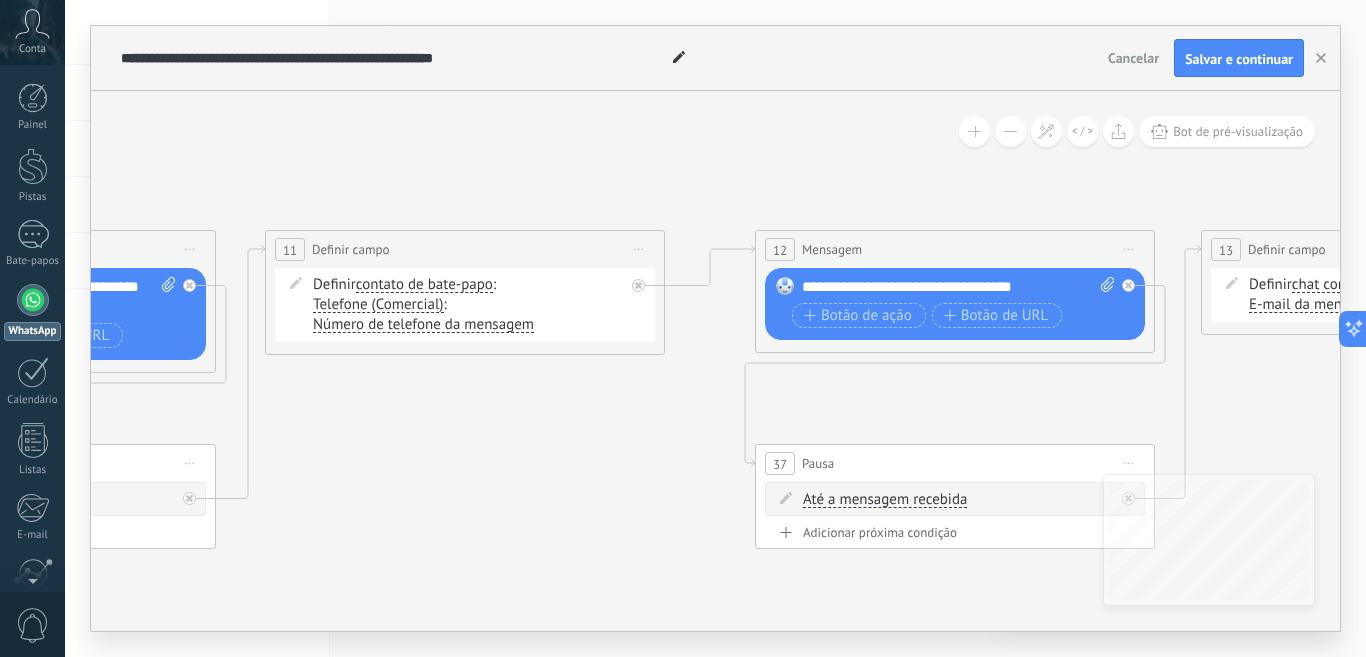 drag, startPoint x: 1052, startPoint y: 436, endPoint x: 972, endPoint y: 398, distance: 88.56636 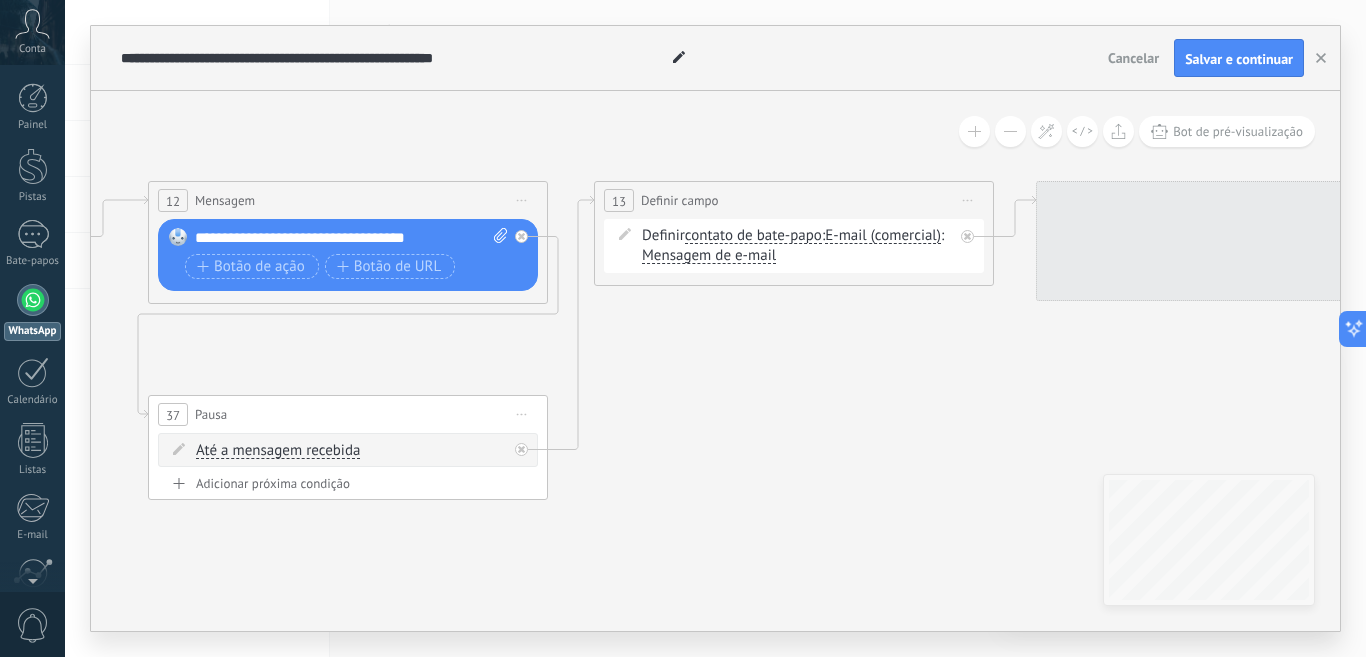 drag, startPoint x: 1033, startPoint y: 395, endPoint x: 745, endPoint y: 369, distance: 289.17123 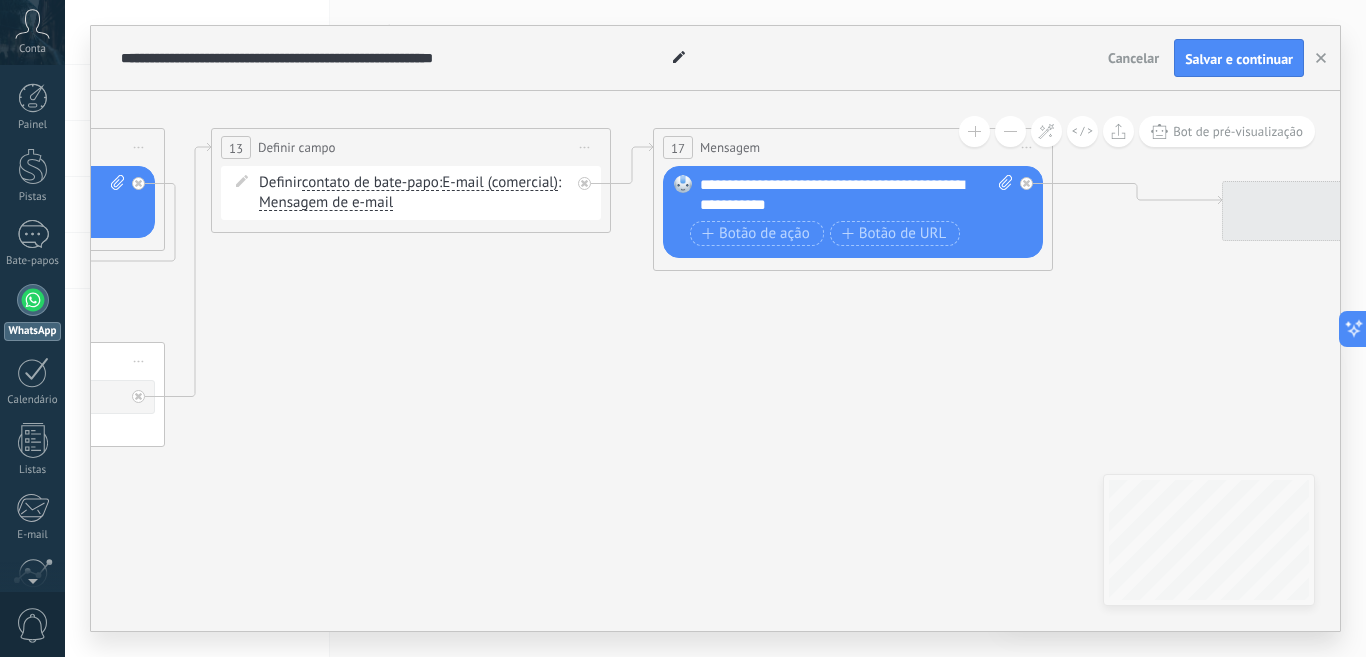 drag, startPoint x: 960, startPoint y: 367, endPoint x: 565, endPoint y: 314, distance: 398.53983 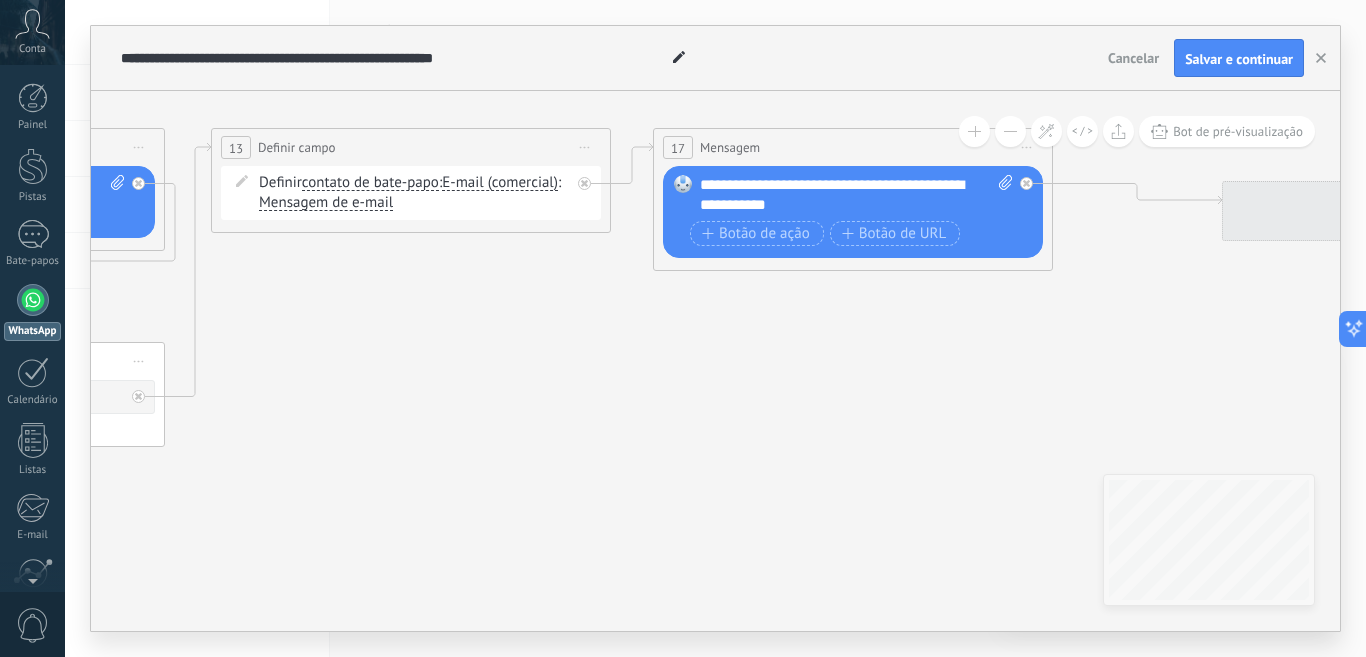 click on "23" 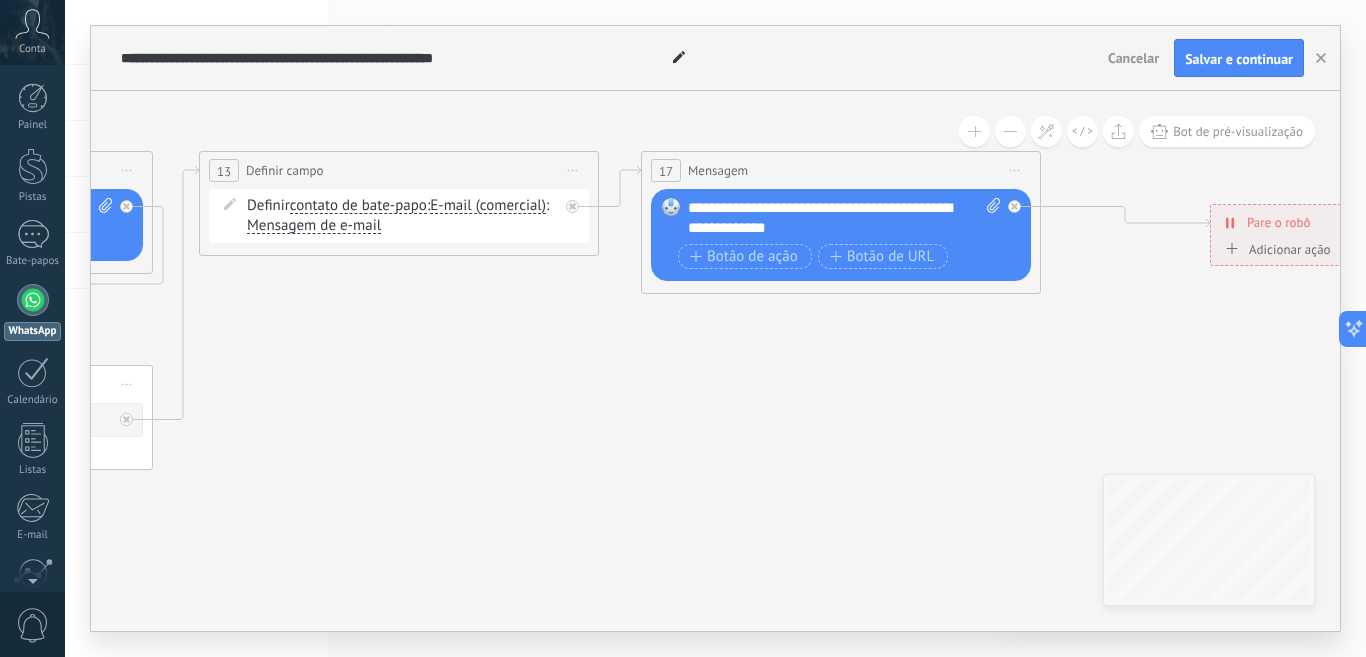 drag, startPoint x: 846, startPoint y: 299, endPoint x: 848, endPoint y: 324, distance: 25.079872 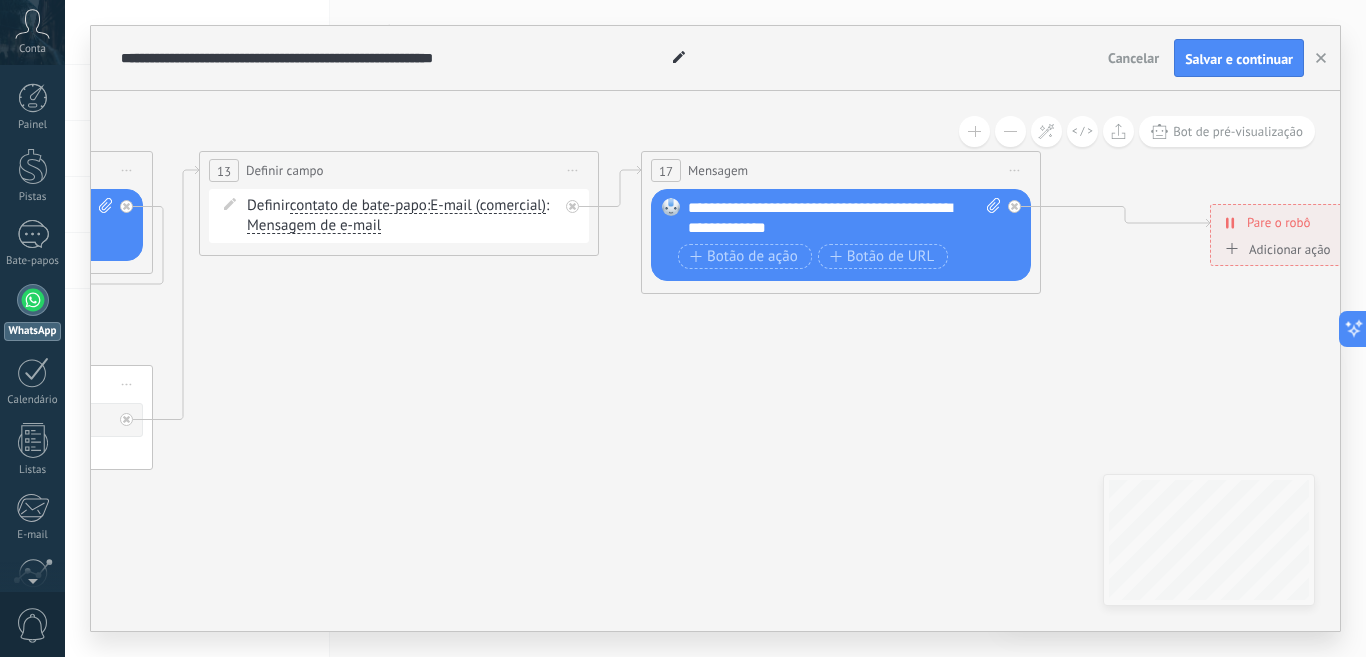 click on "23" 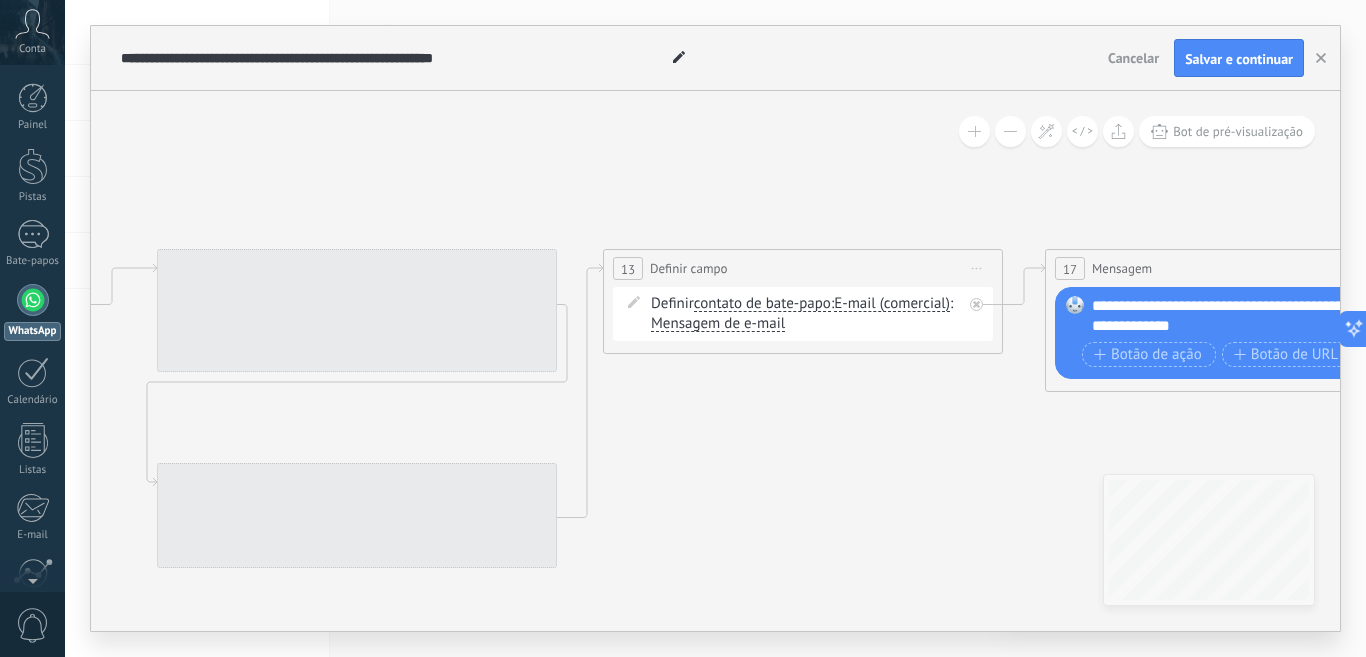 drag, startPoint x: 961, startPoint y: 345, endPoint x: 1349, endPoint y: 433, distance: 397.85425 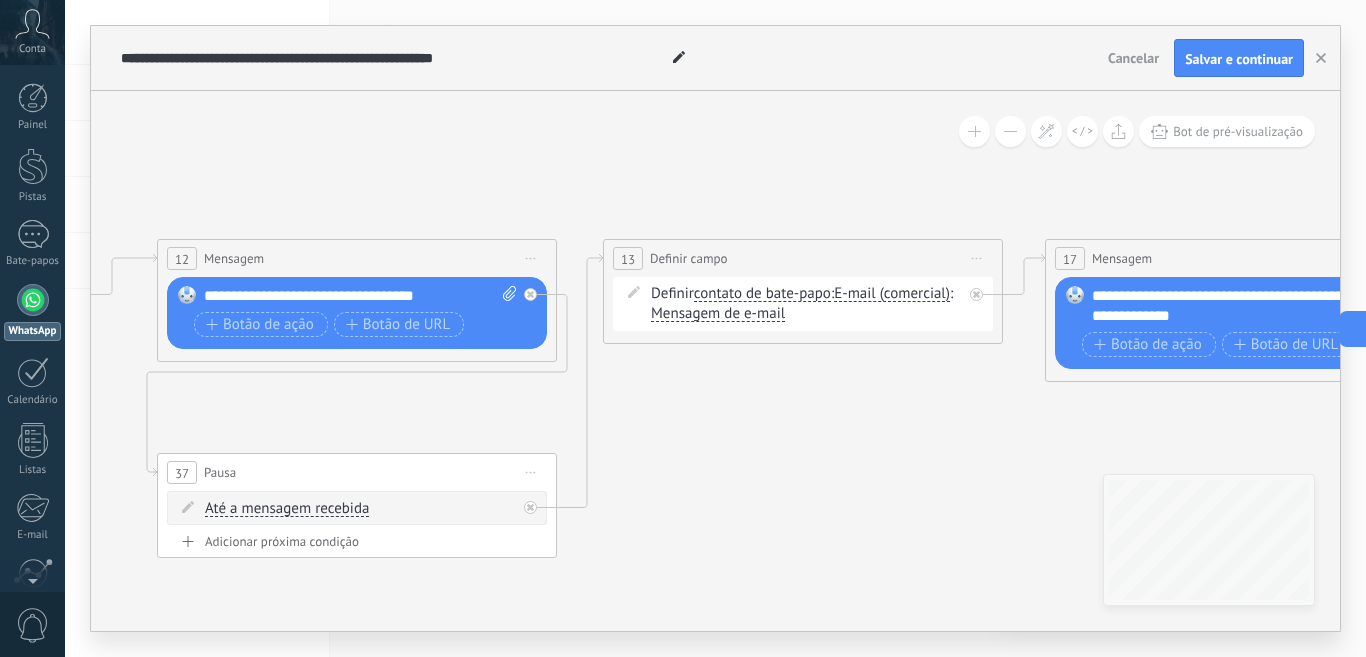 click on "Cancelar" at bounding box center (1133, 58) 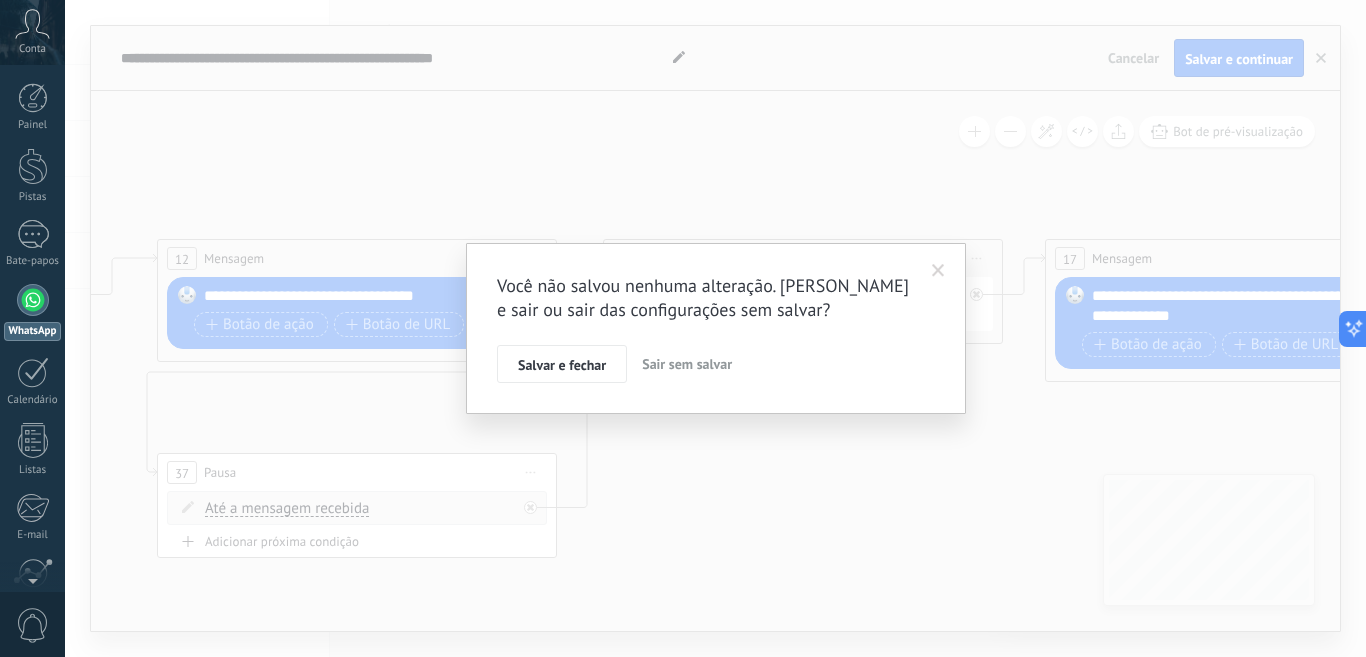 click on "Sair sem salvar" at bounding box center (687, 364) 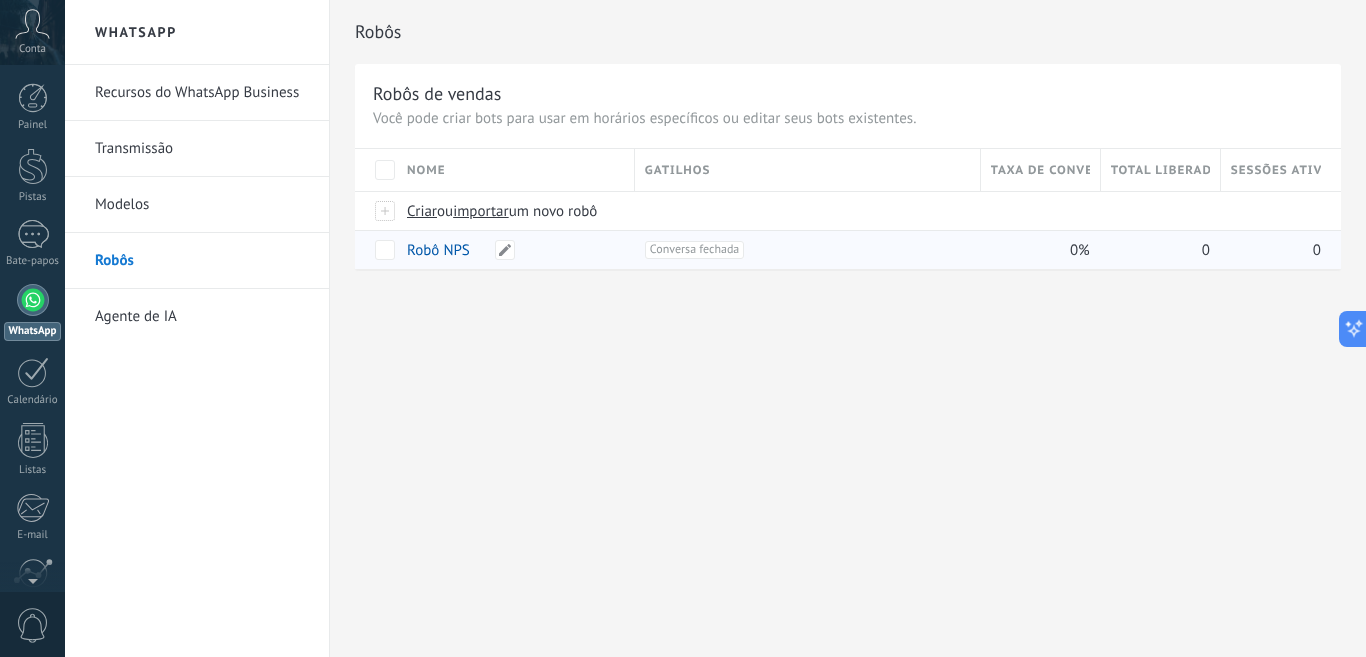 click on "Robô NPS" at bounding box center (438, 250) 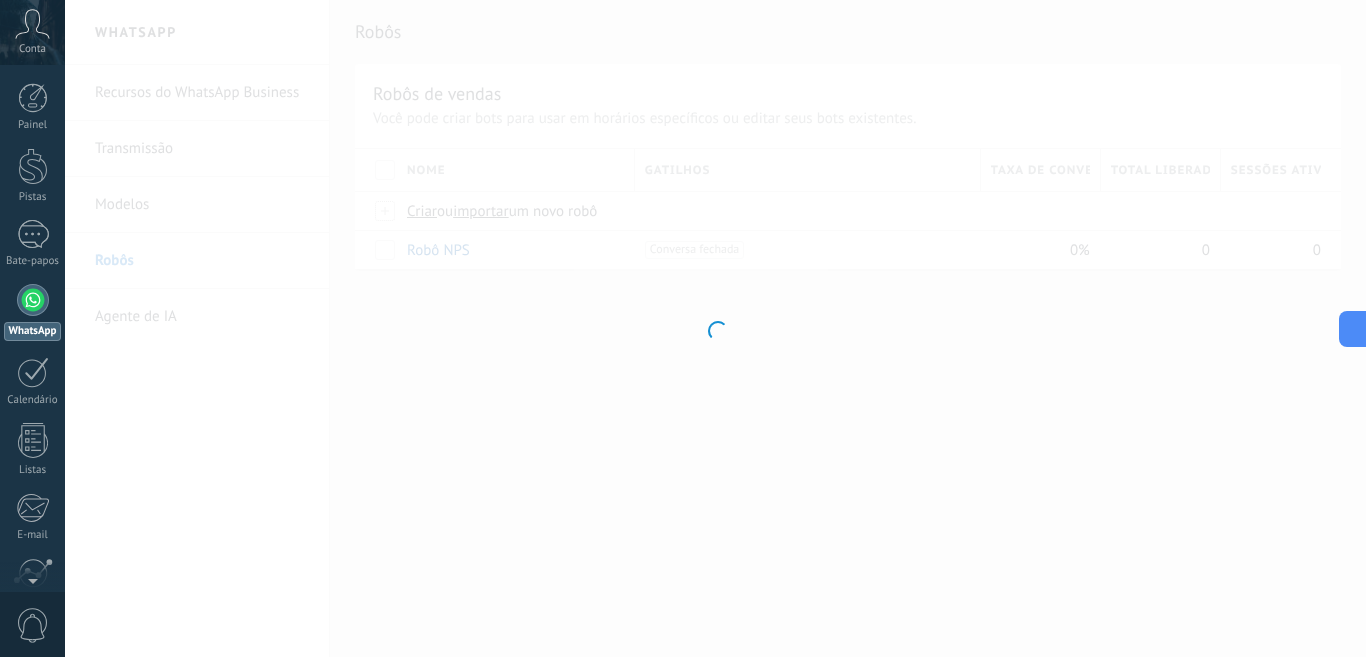 type on "**********" 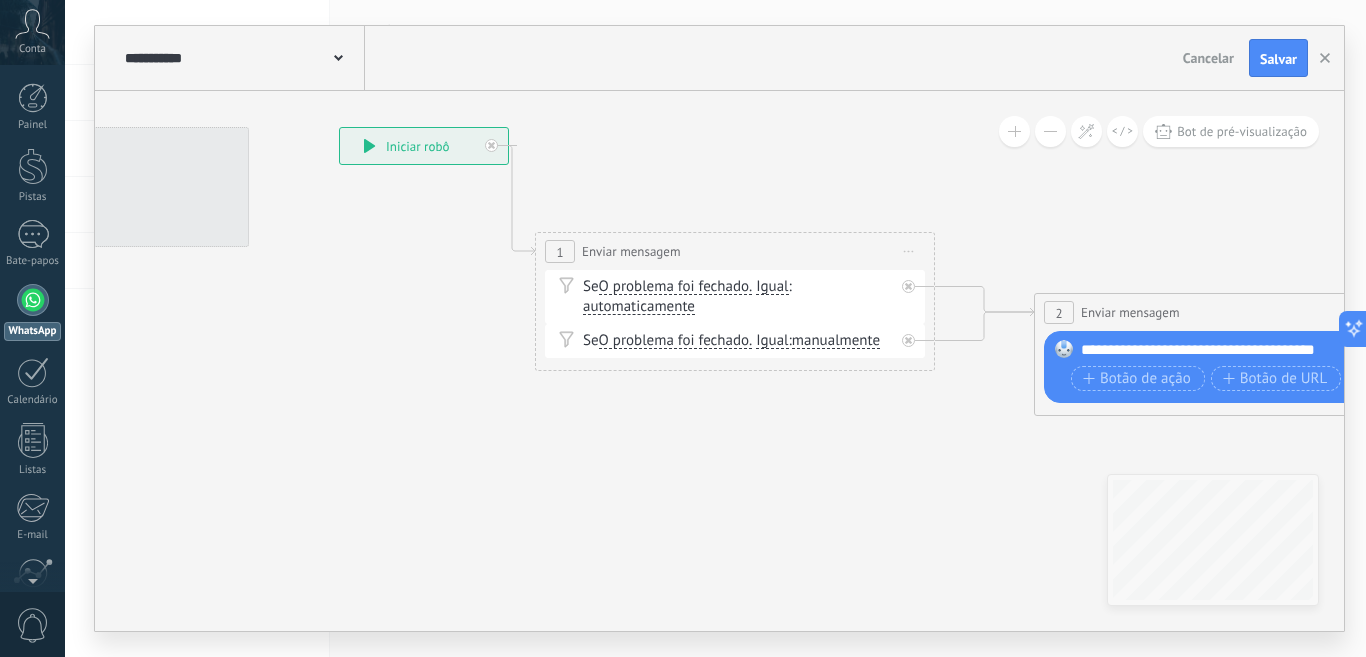 drag, startPoint x: 616, startPoint y: 393, endPoint x: 428, endPoint y: 275, distance: 221.96396 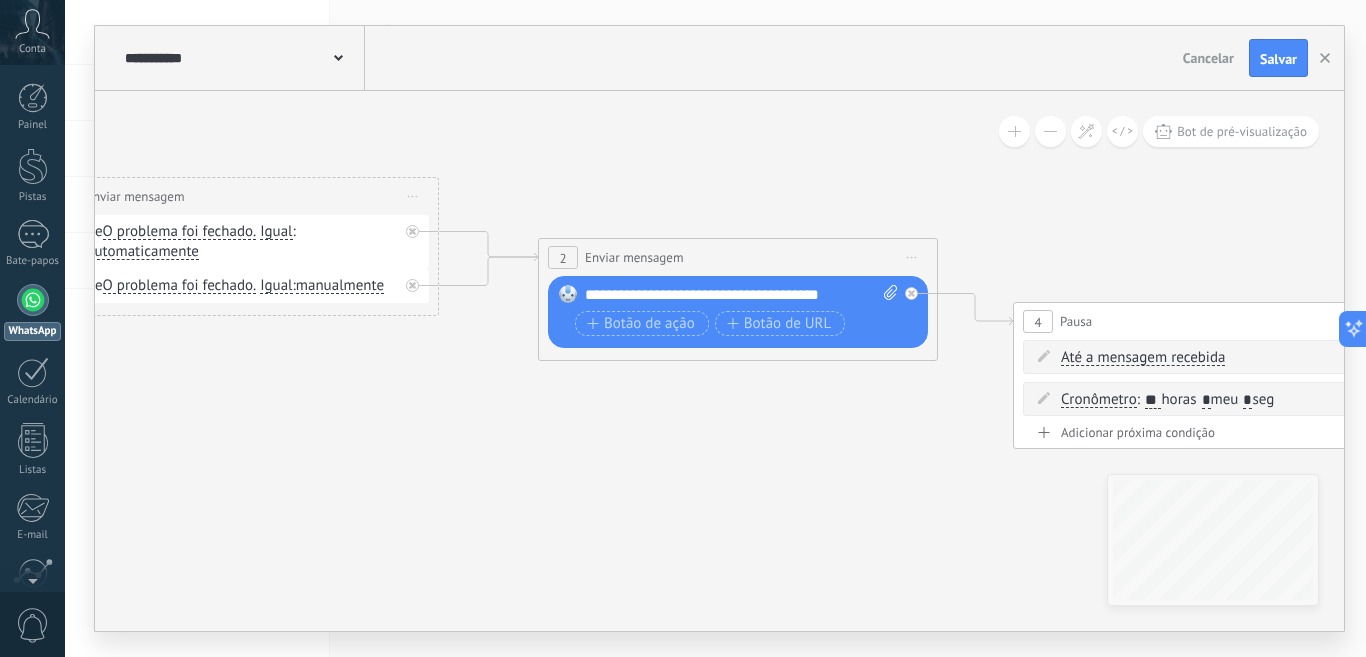 drag, startPoint x: 880, startPoint y: 426, endPoint x: 502, endPoint y: 360, distance: 383.71866 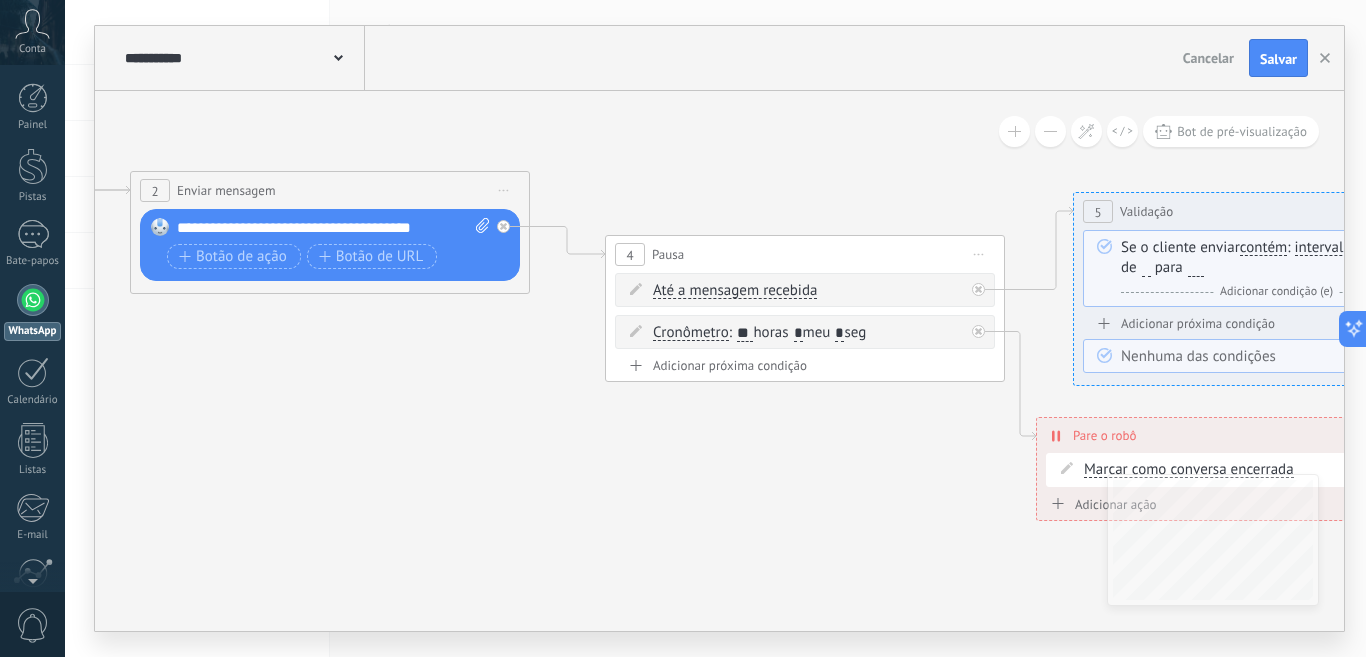 drag, startPoint x: 845, startPoint y: 419, endPoint x: 372, endPoint y: 353, distance: 477.58246 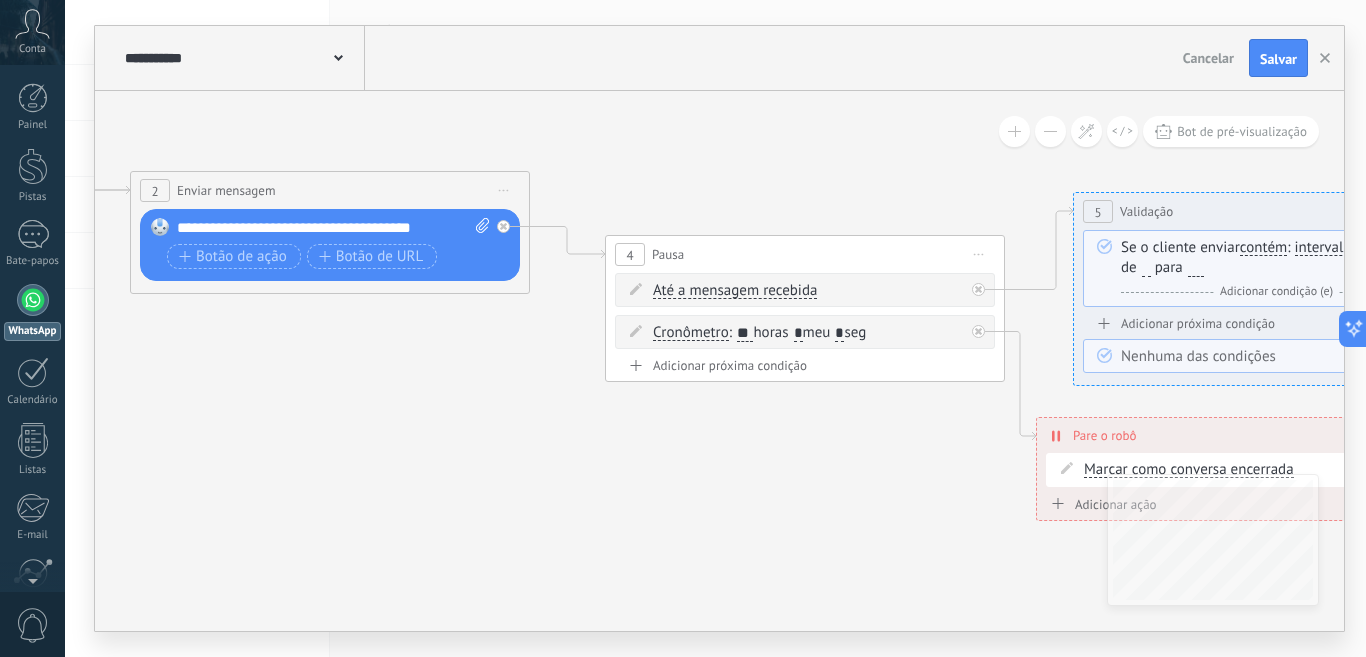 click 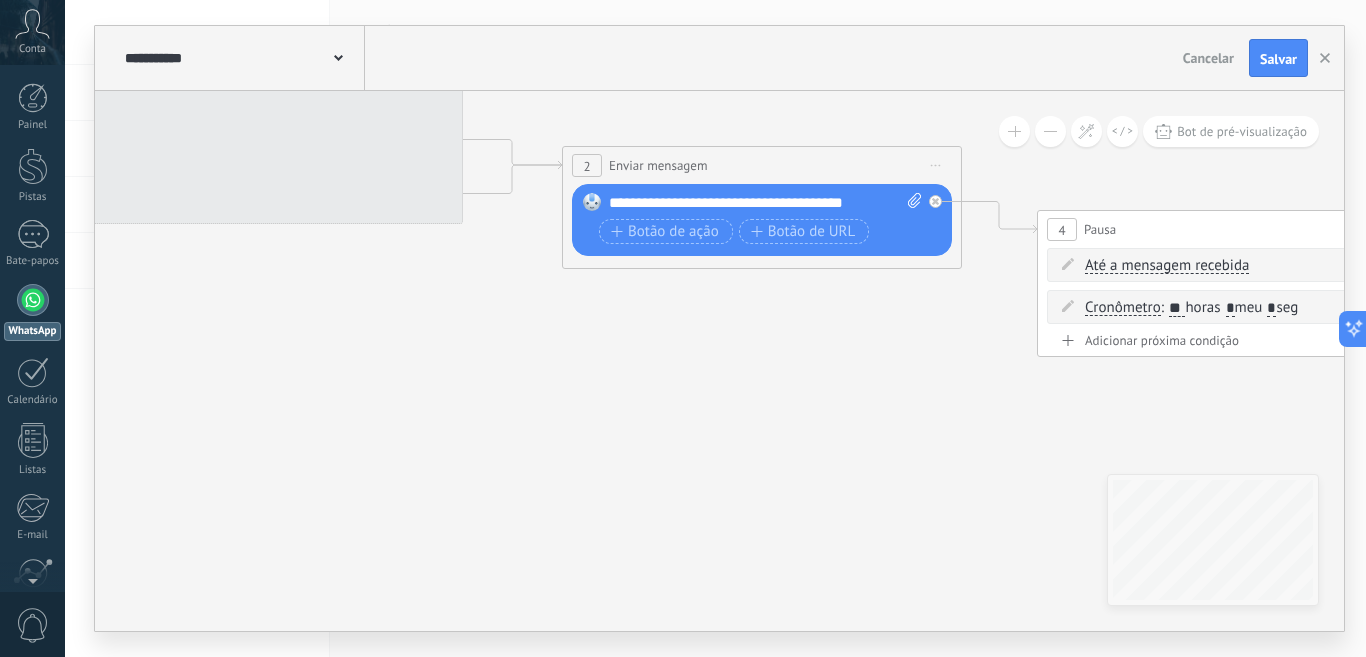 drag, startPoint x: 403, startPoint y: 415, endPoint x: 1365, endPoint y: 440, distance: 962.32477 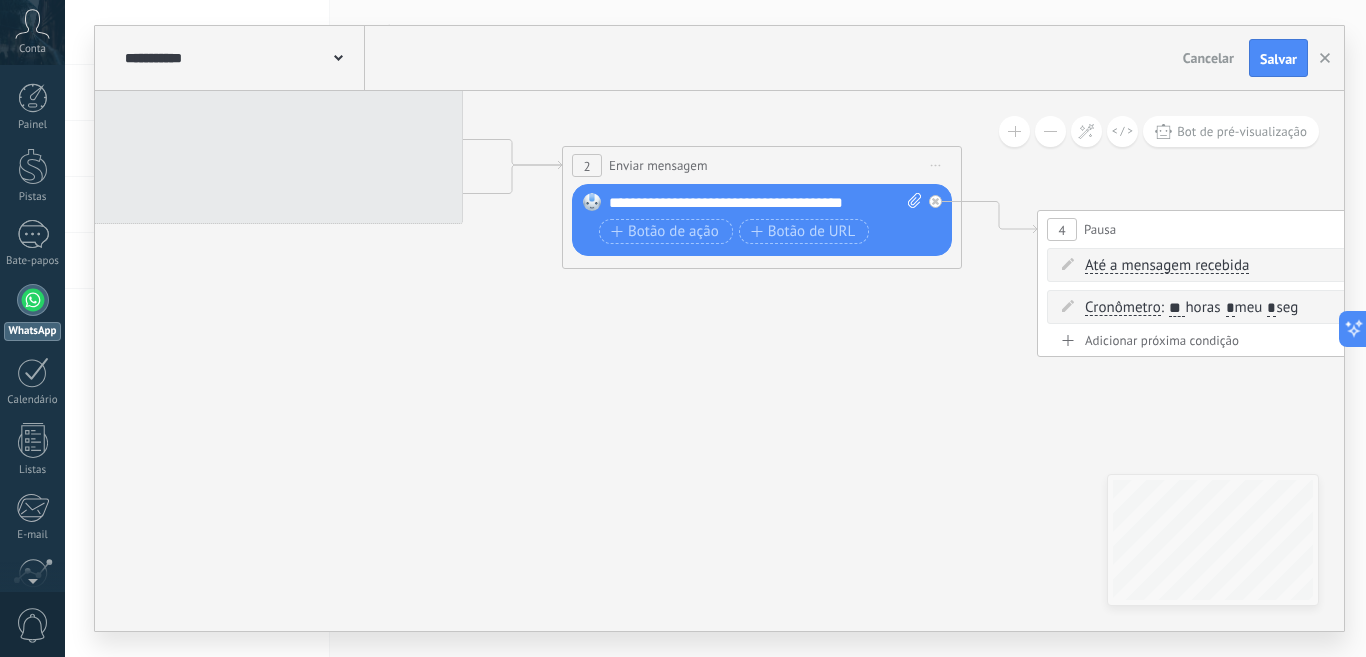 click on "**********" at bounding box center (715, 328) 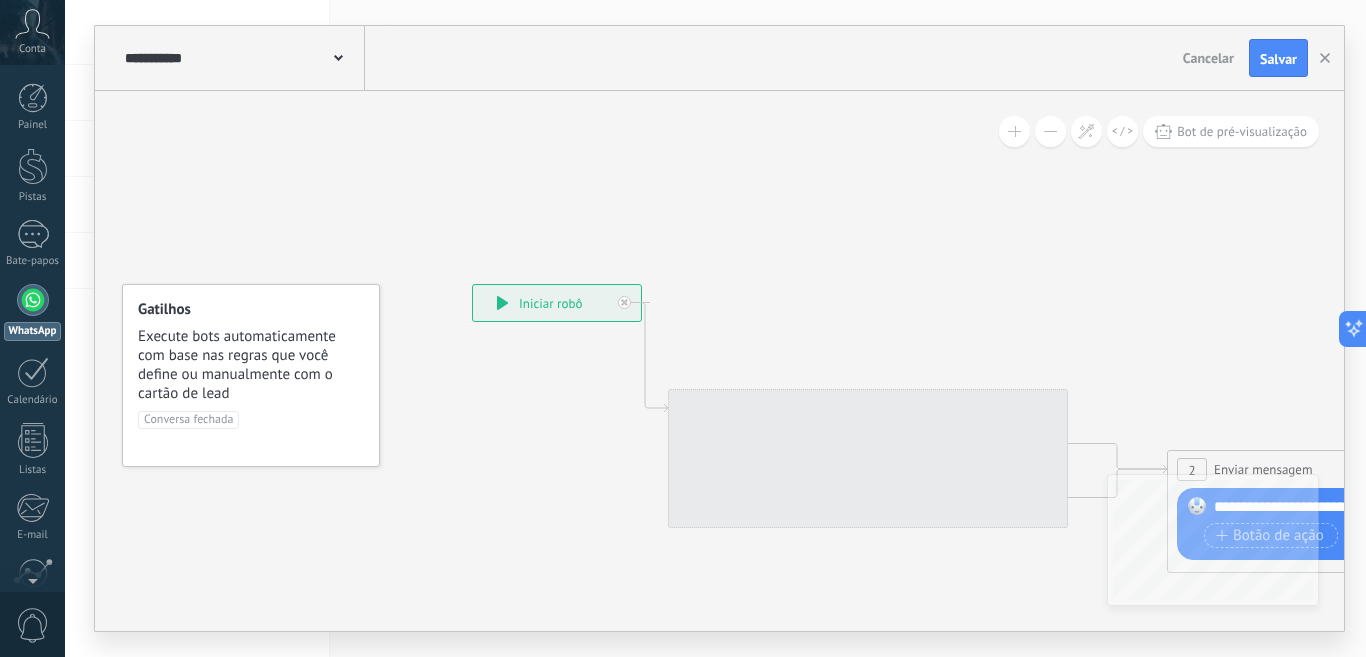 drag, startPoint x: 258, startPoint y: 262, endPoint x: 581, endPoint y: 384, distance: 345.27237 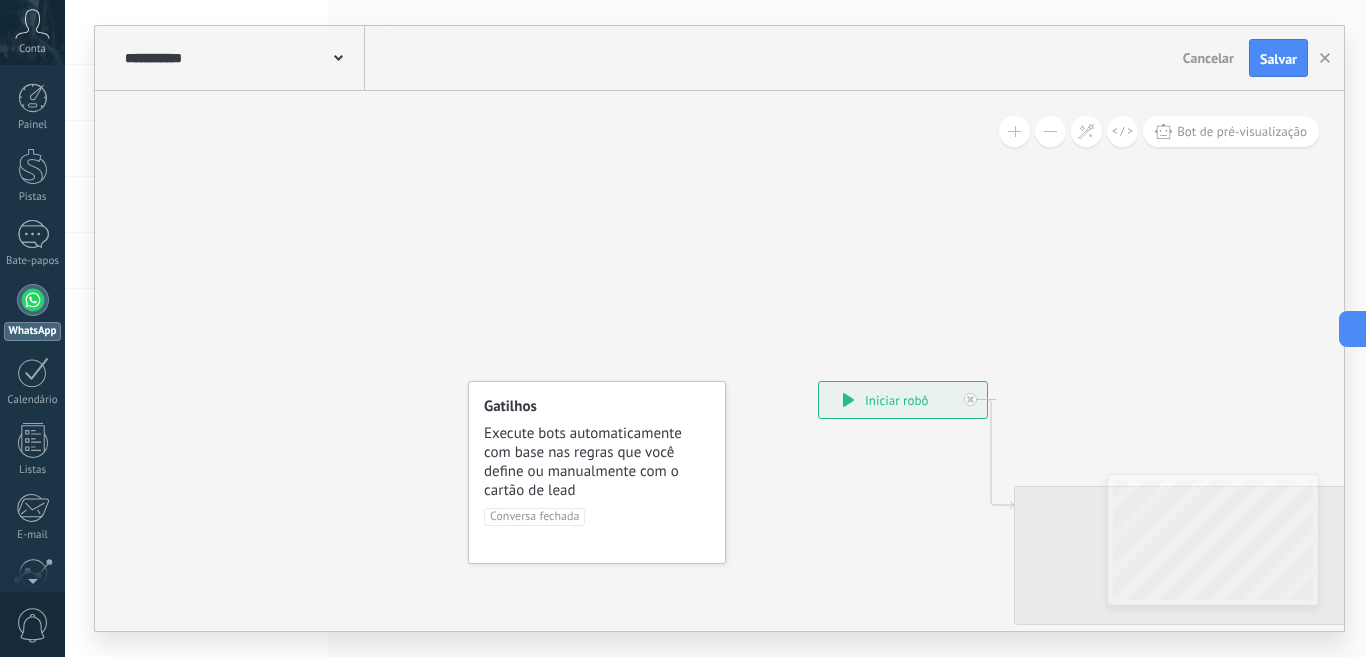 drag, startPoint x: 273, startPoint y: 177, endPoint x: 647, endPoint y: 299, distance: 393.39548 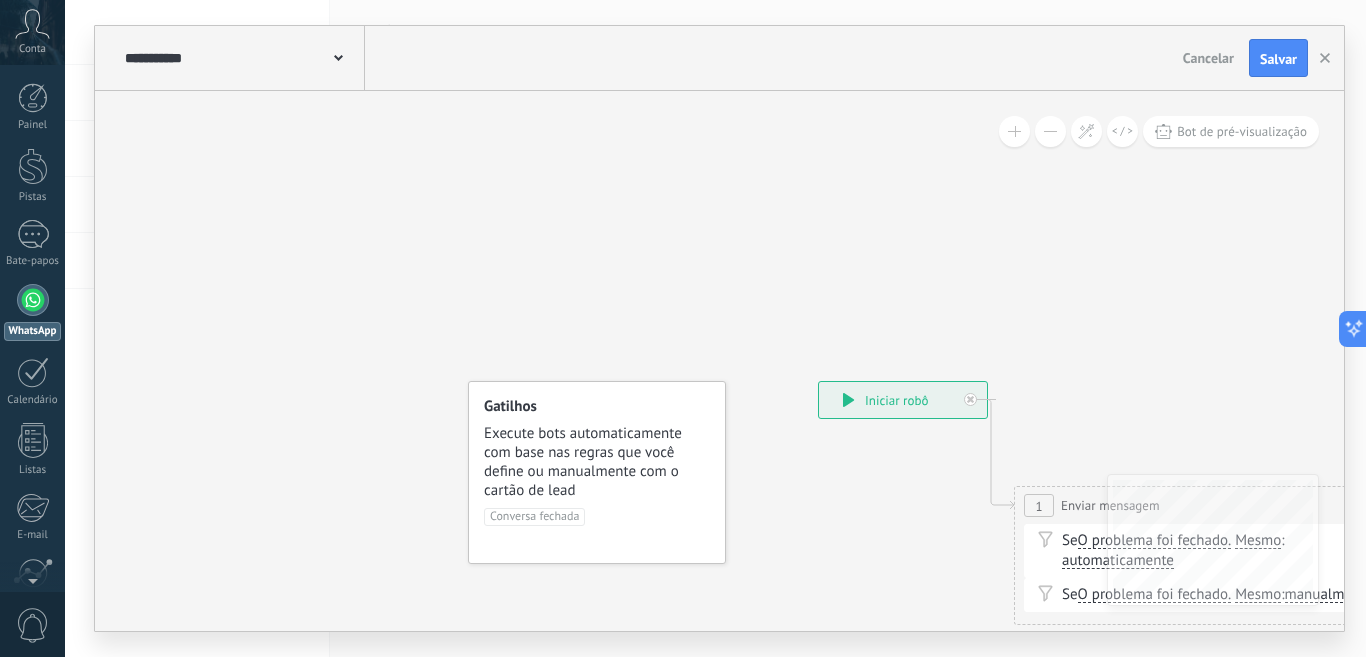 click on "Cancelar" at bounding box center [1208, 58] 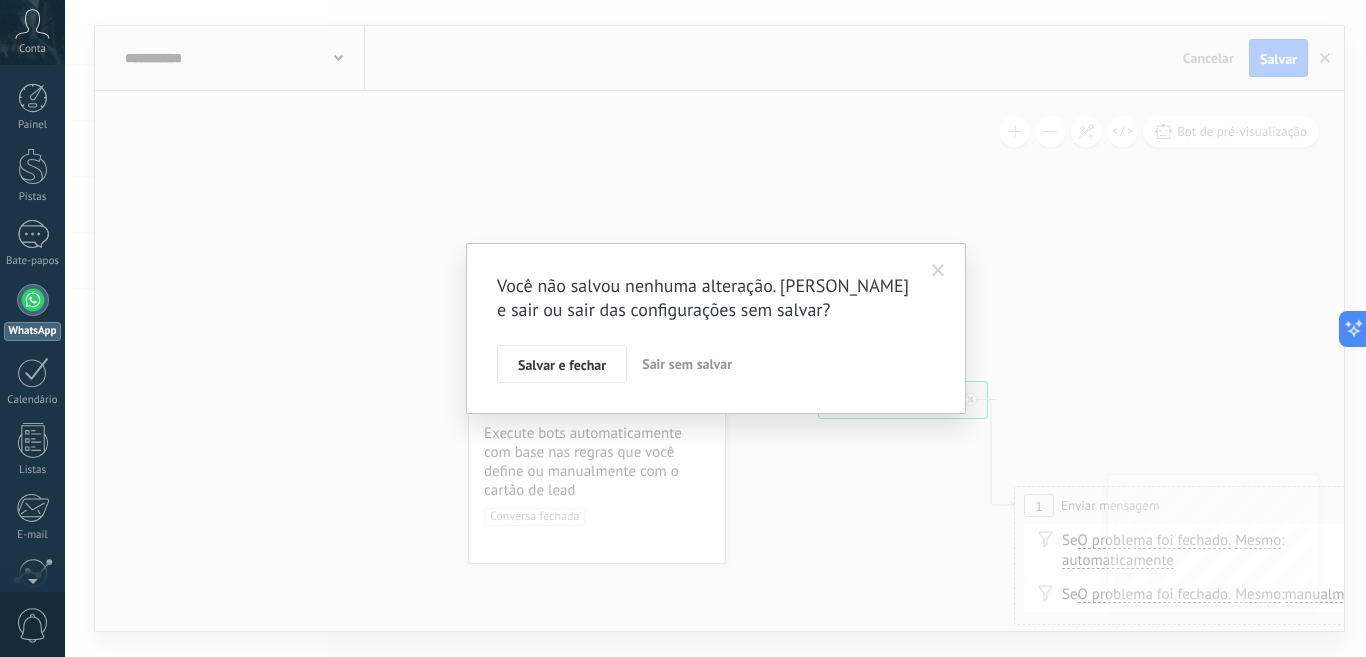 click on "Sair sem salvar" at bounding box center (687, 364) 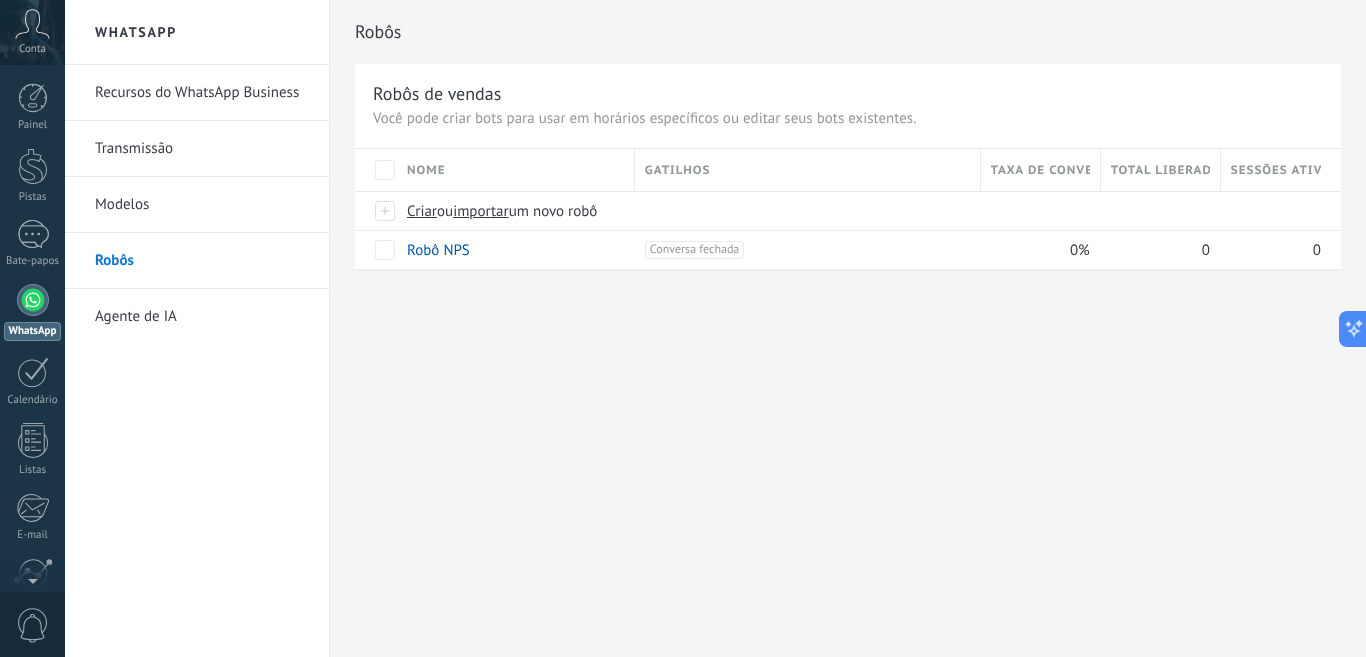 click on "Recursos do WhatsApp Business" at bounding box center (197, 92) 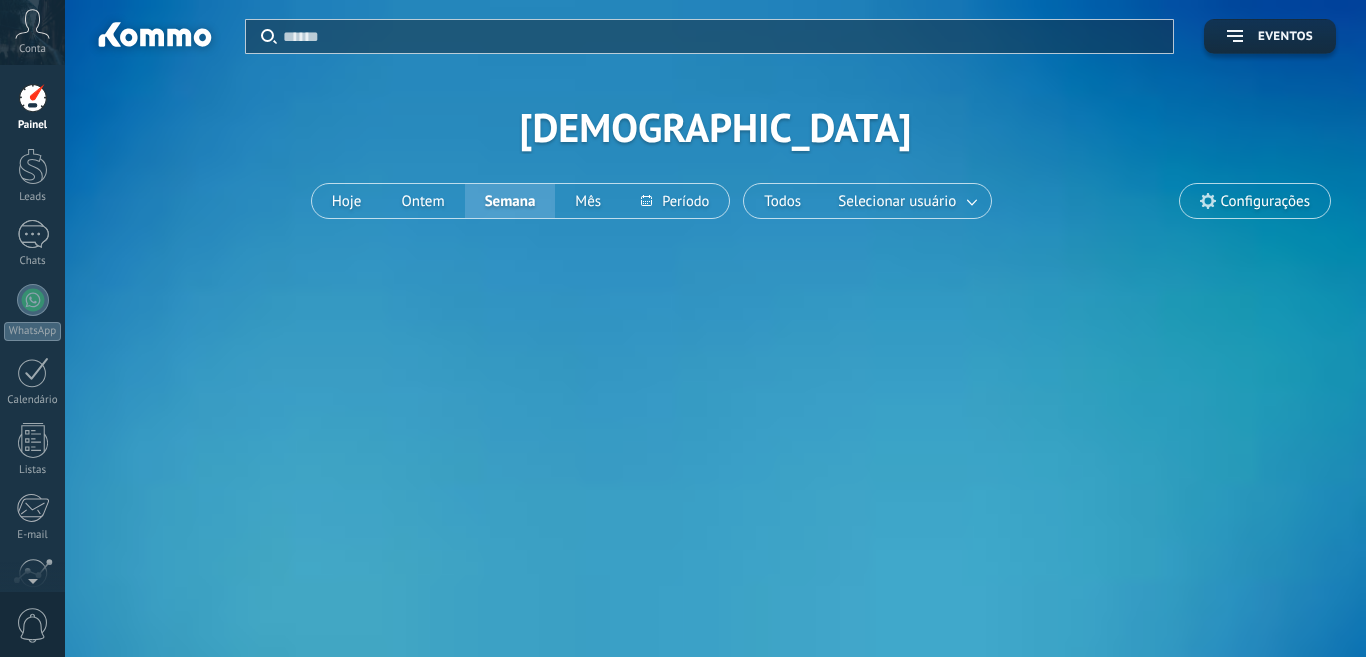 scroll, scrollTop: 0, scrollLeft: 0, axis: both 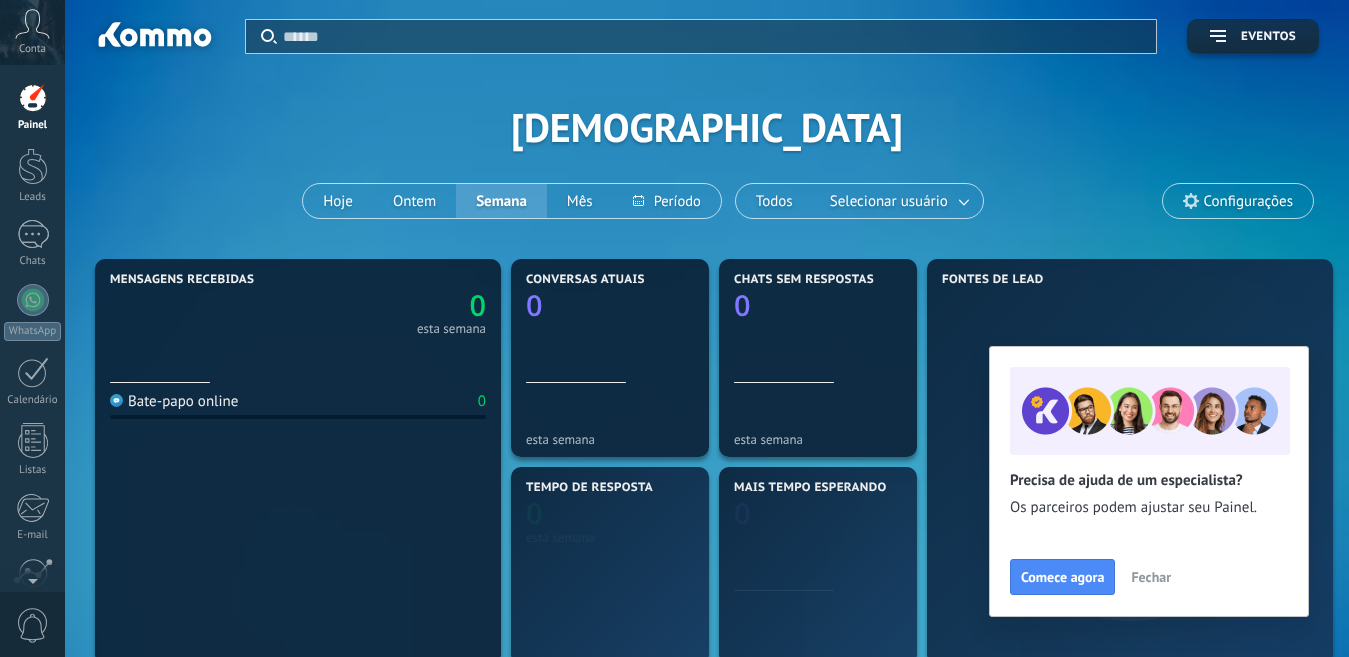 click on "Fechar" at bounding box center [1151, 577] 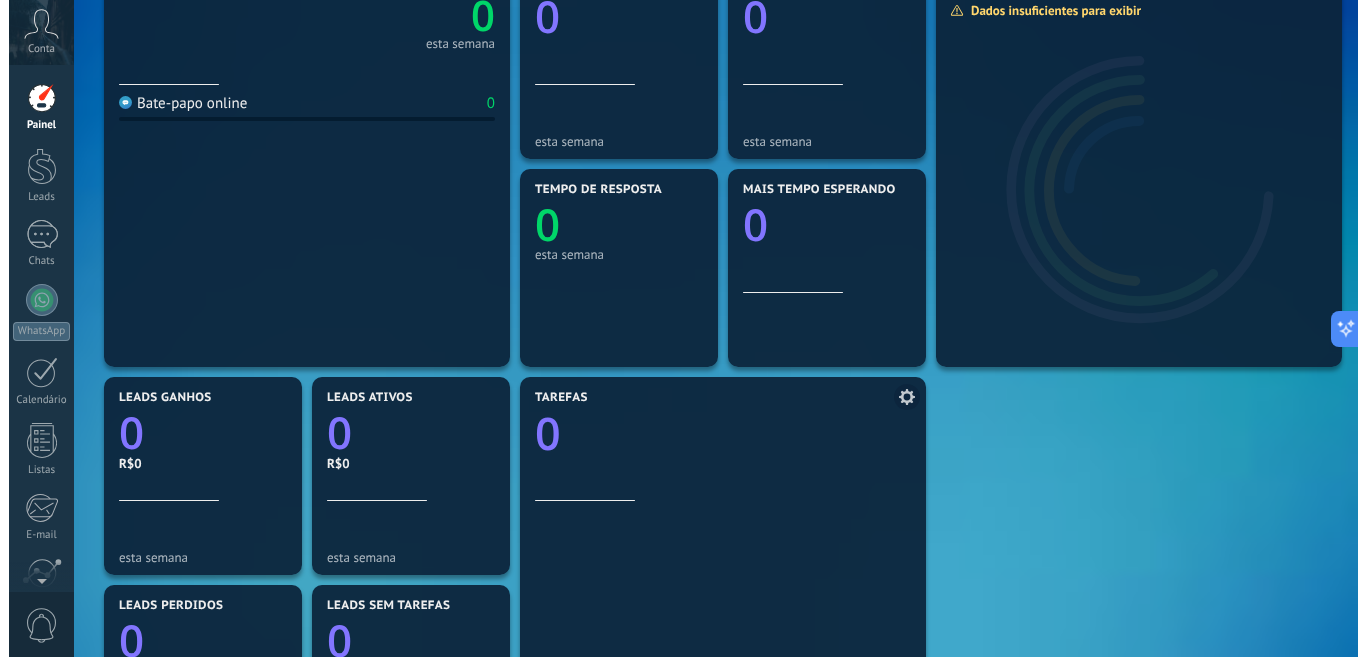 scroll, scrollTop: 0, scrollLeft: 0, axis: both 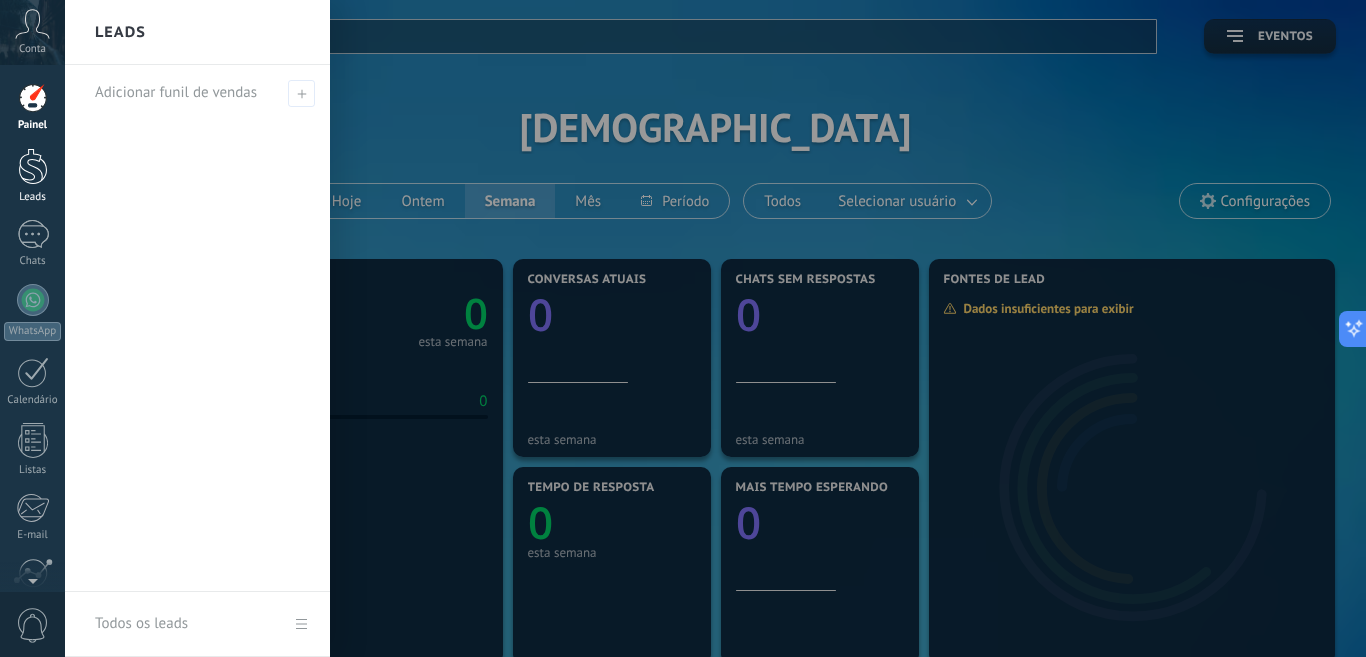 click at bounding box center (33, 166) 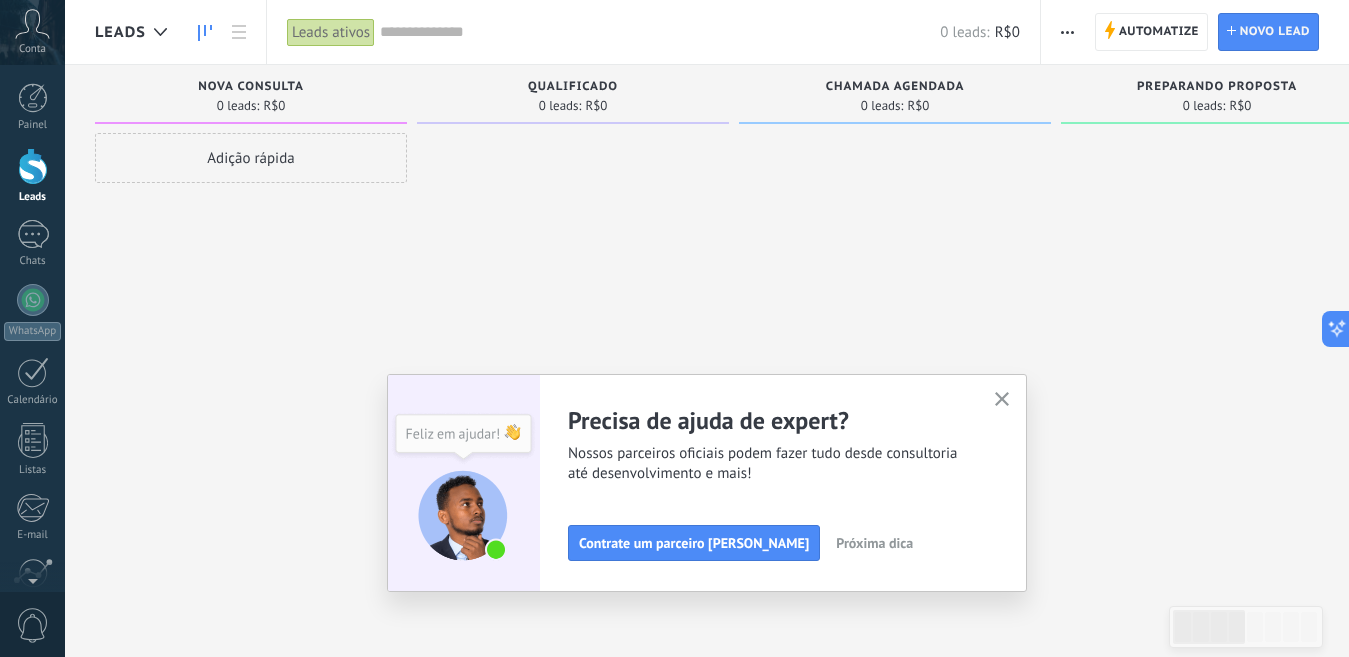 click 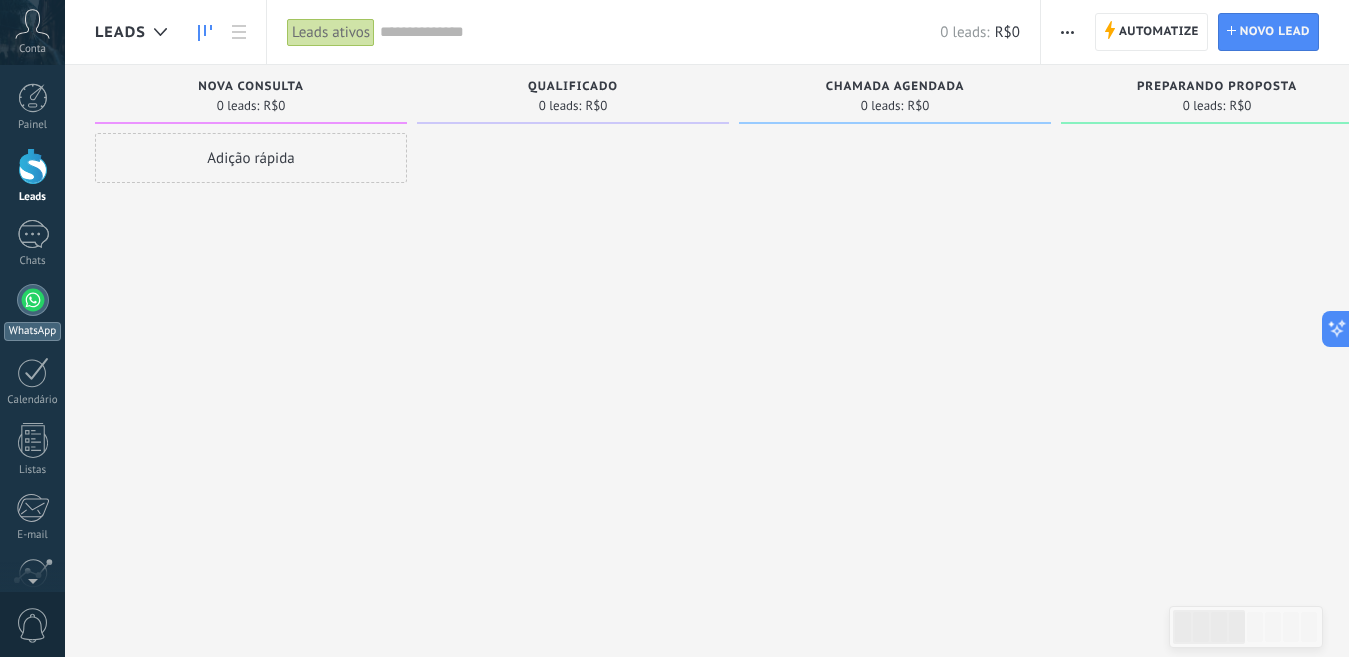 click at bounding box center [33, 300] 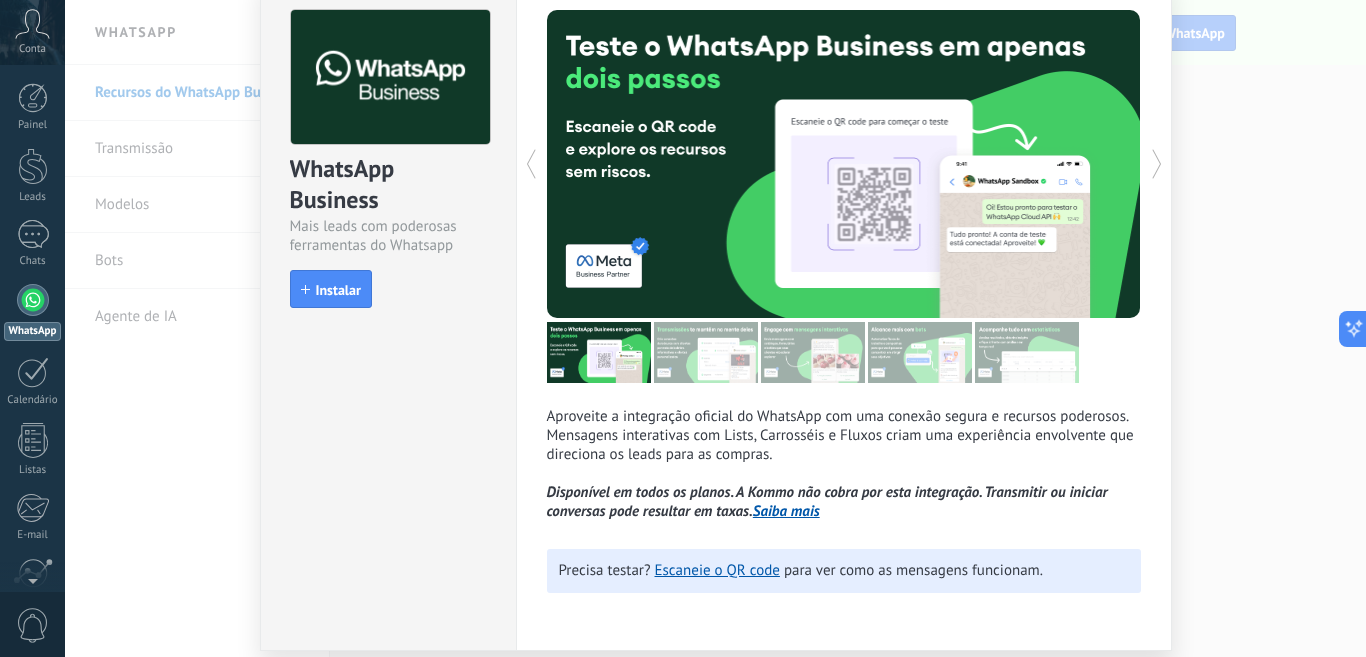 scroll, scrollTop: 160, scrollLeft: 0, axis: vertical 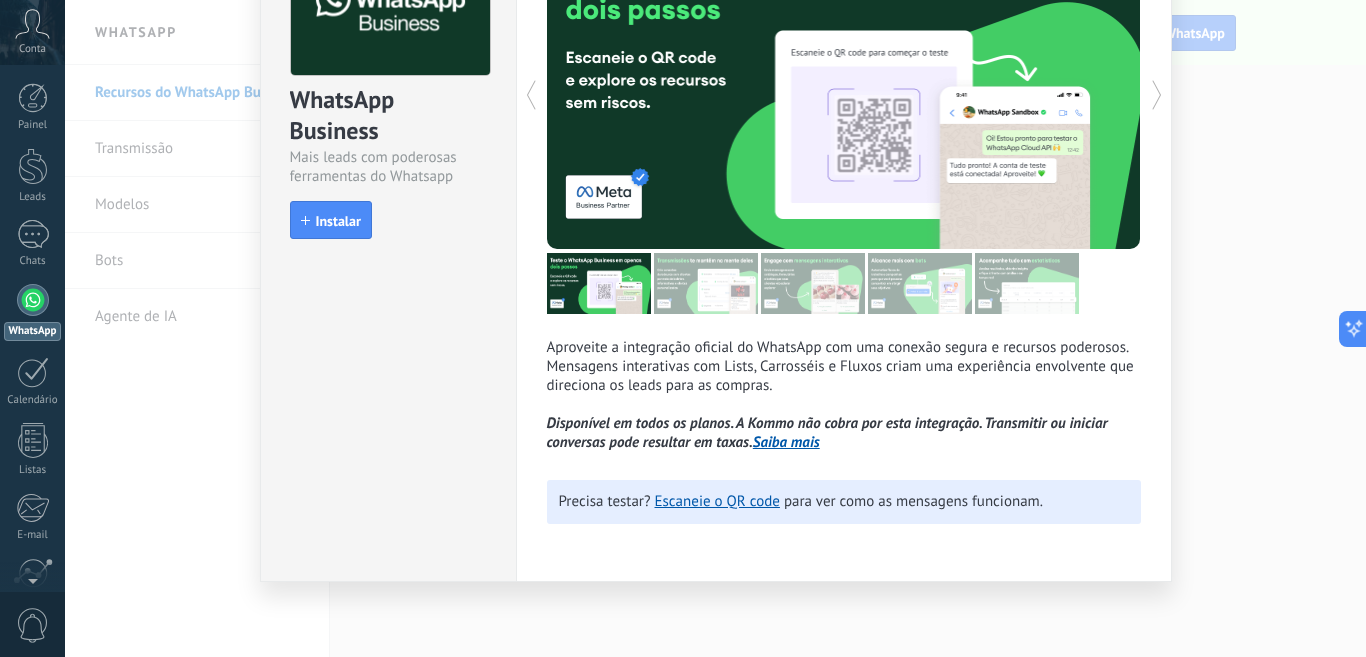 click on "WhatsApp Business Mais leads com poderosas ferramentas do Whatsapp install Instalar Aproveite a integração oficial do WhatsApp com uma conexão segura e recursos poderosos. Mensagens interativas com Lists, Carrosséis e Fluxos criam uma experiência envolvente que direciona os leads para as compras.    Disponível em todos os planos. A Kommo não cobra por esta integração. Transmitir ou iniciar conversas pode resultar em taxas.  Saiba mais Mais Precisa testar?   Escaneie o QR code   para ver como as mensagens funcionam." at bounding box center [715, 328] 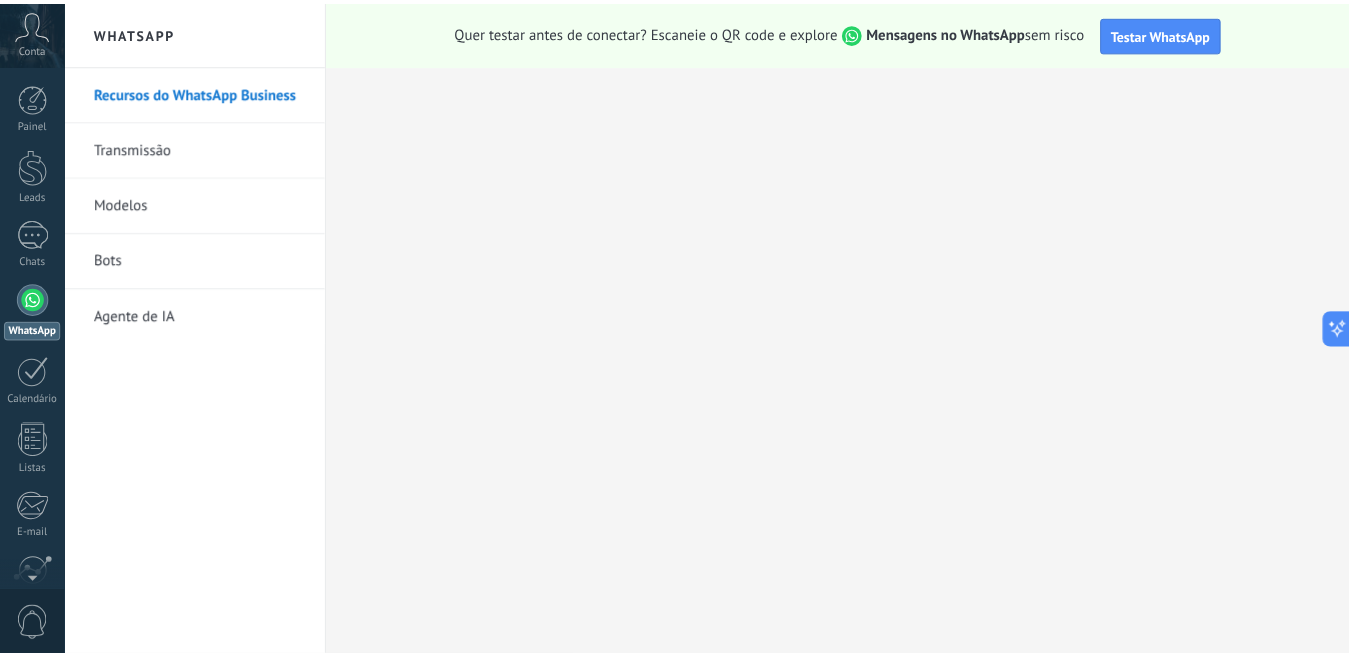 scroll, scrollTop: 0, scrollLeft: 0, axis: both 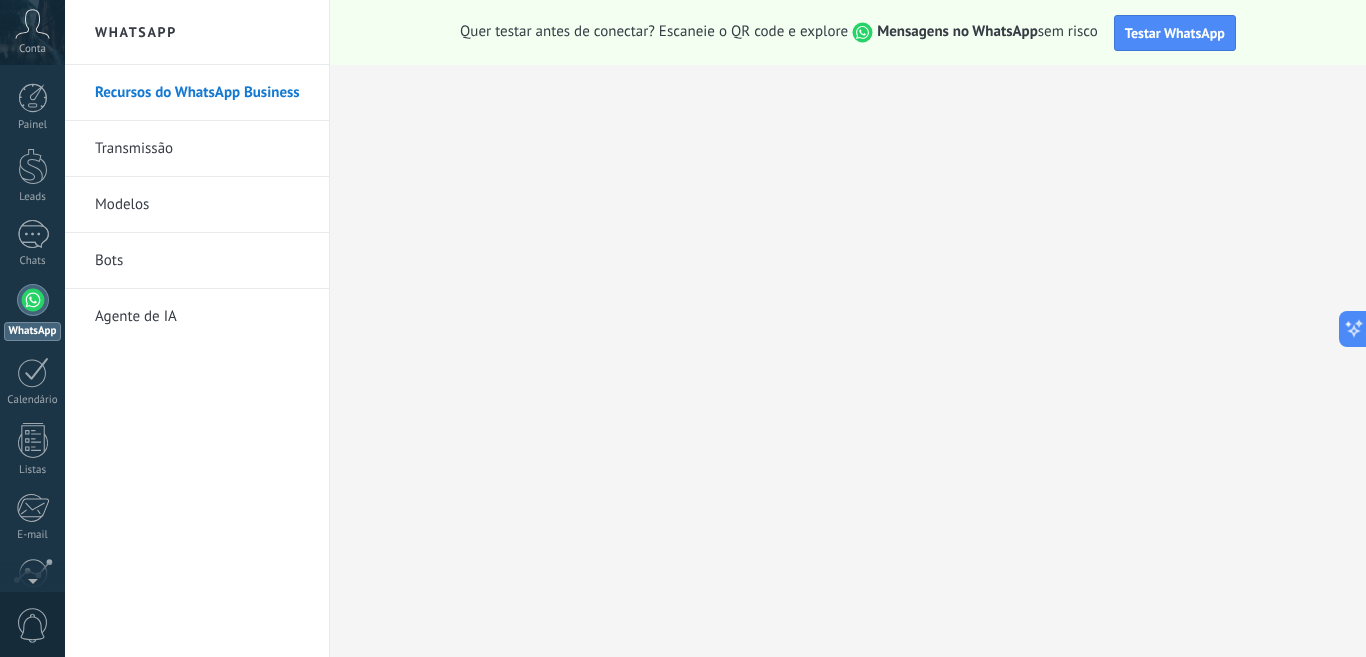 click on "Transmissão" at bounding box center [202, 149] 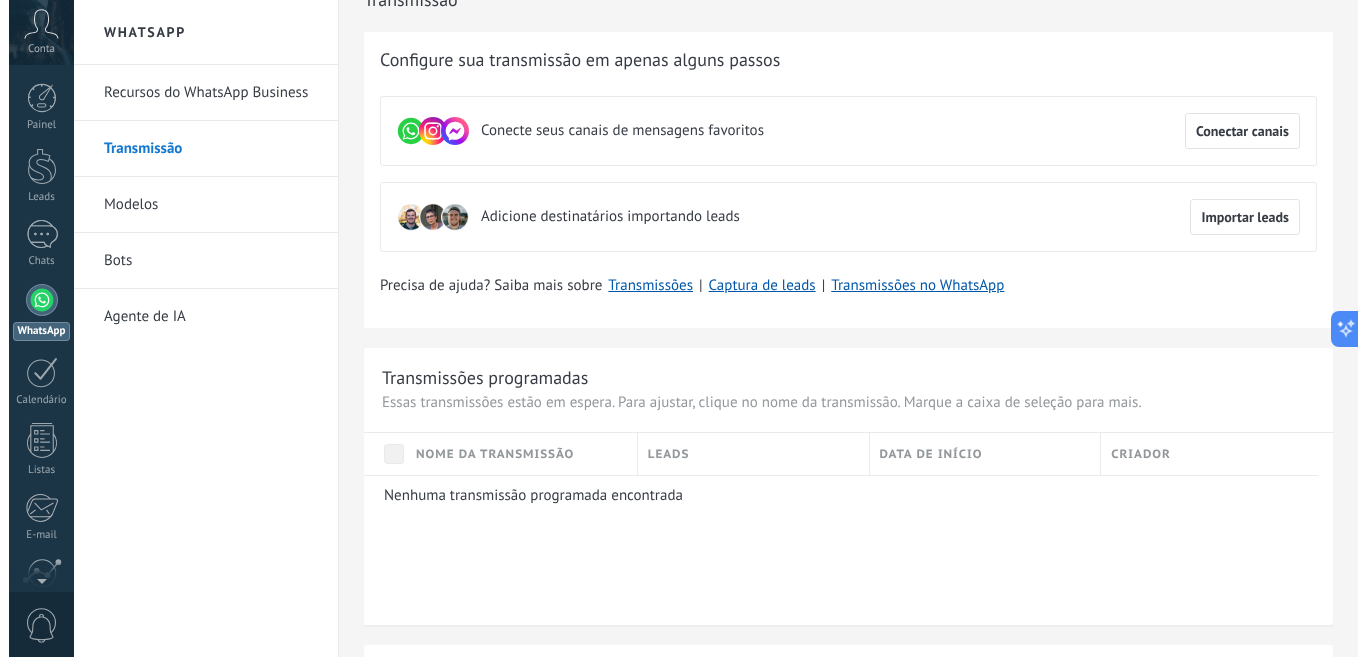 scroll, scrollTop: 0, scrollLeft: 0, axis: both 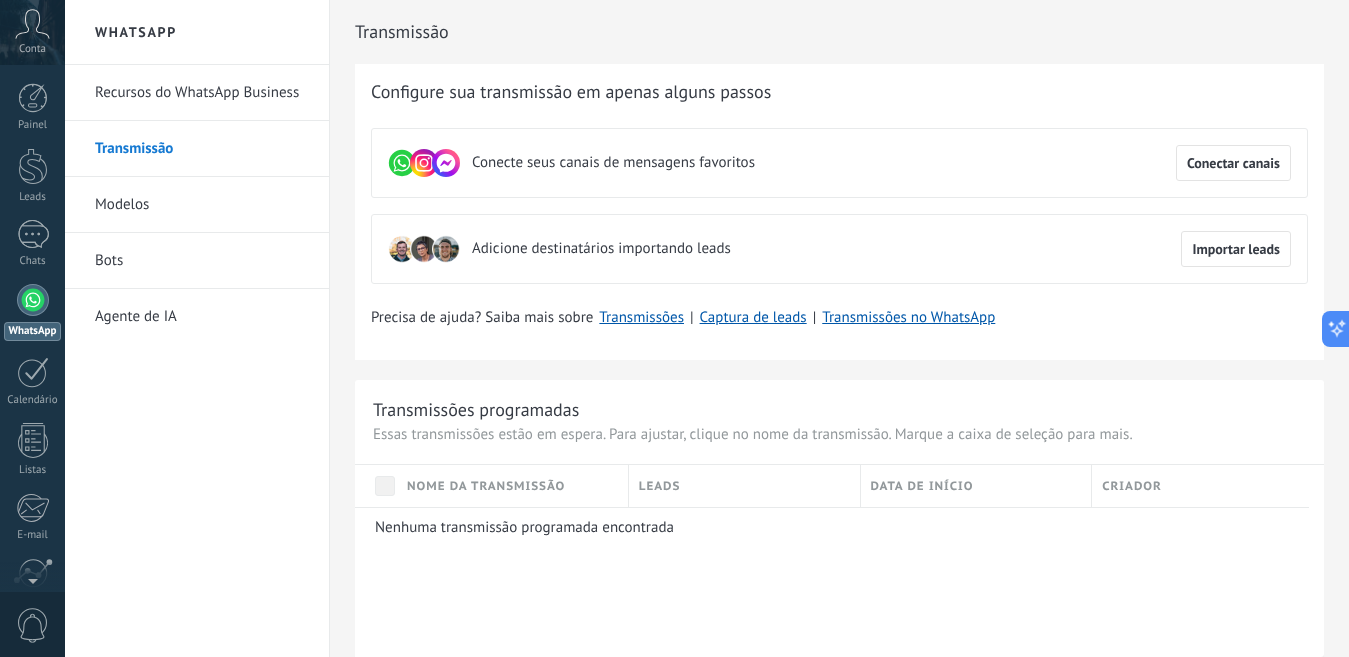click on "Modelos" at bounding box center [202, 205] 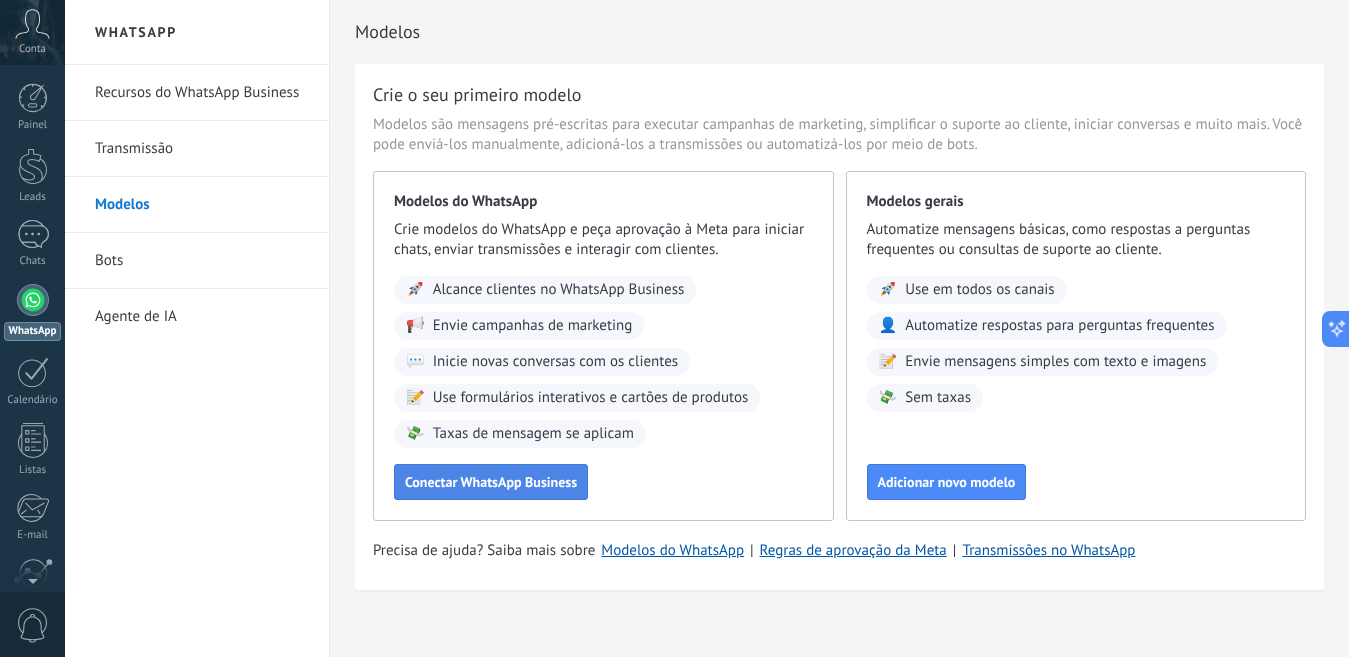 click on "Conectar WhatsApp Business" at bounding box center [491, 482] 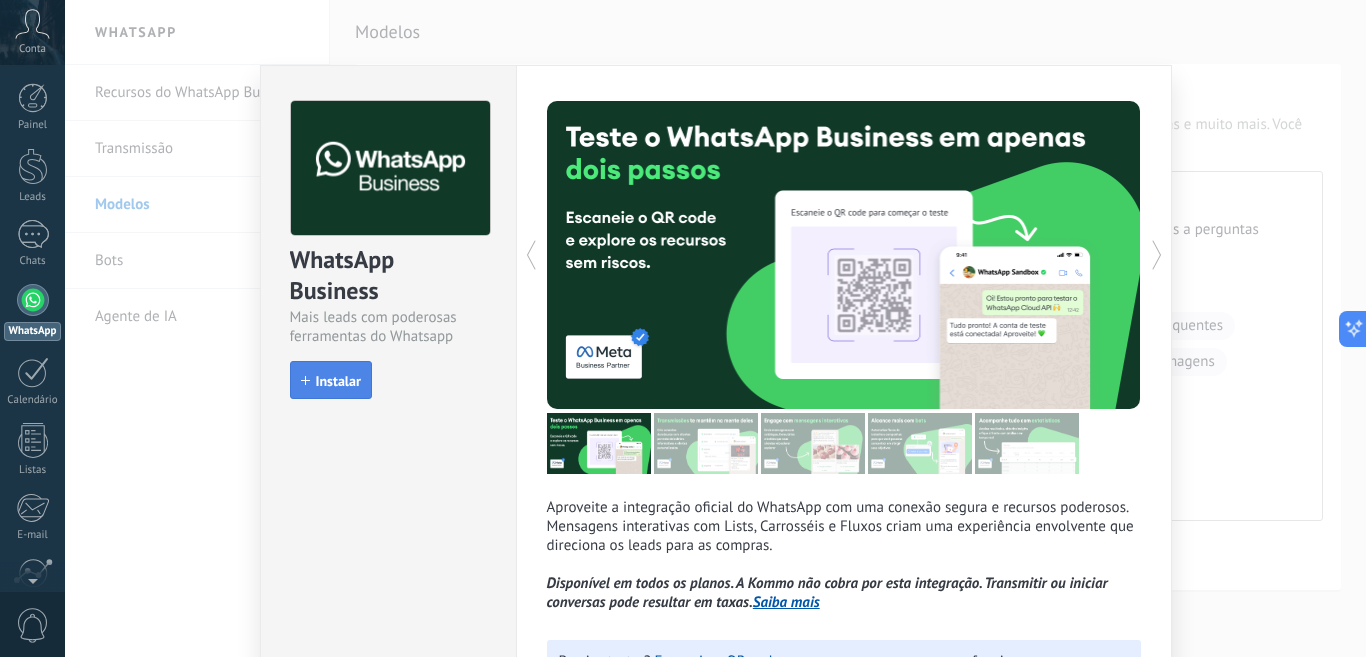 click on "Instalar" at bounding box center [338, 381] 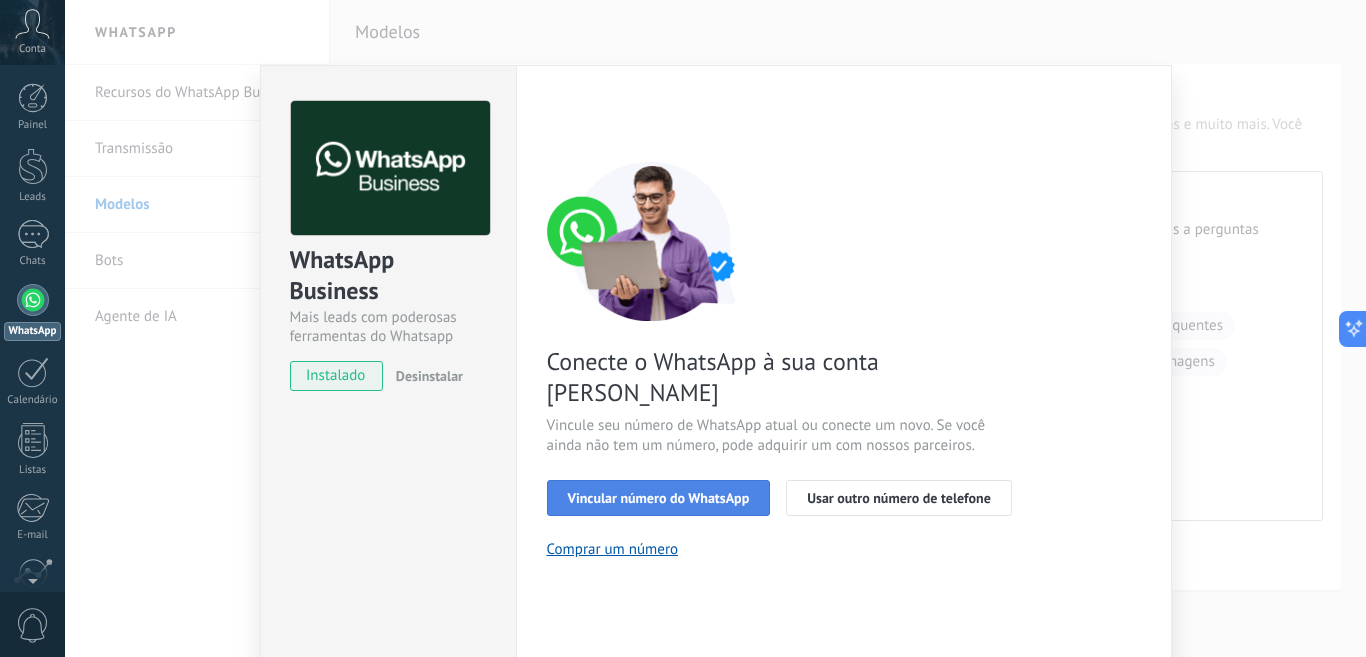 click on "Vincular número do WhatsApp" at bounding box center [659, 498] 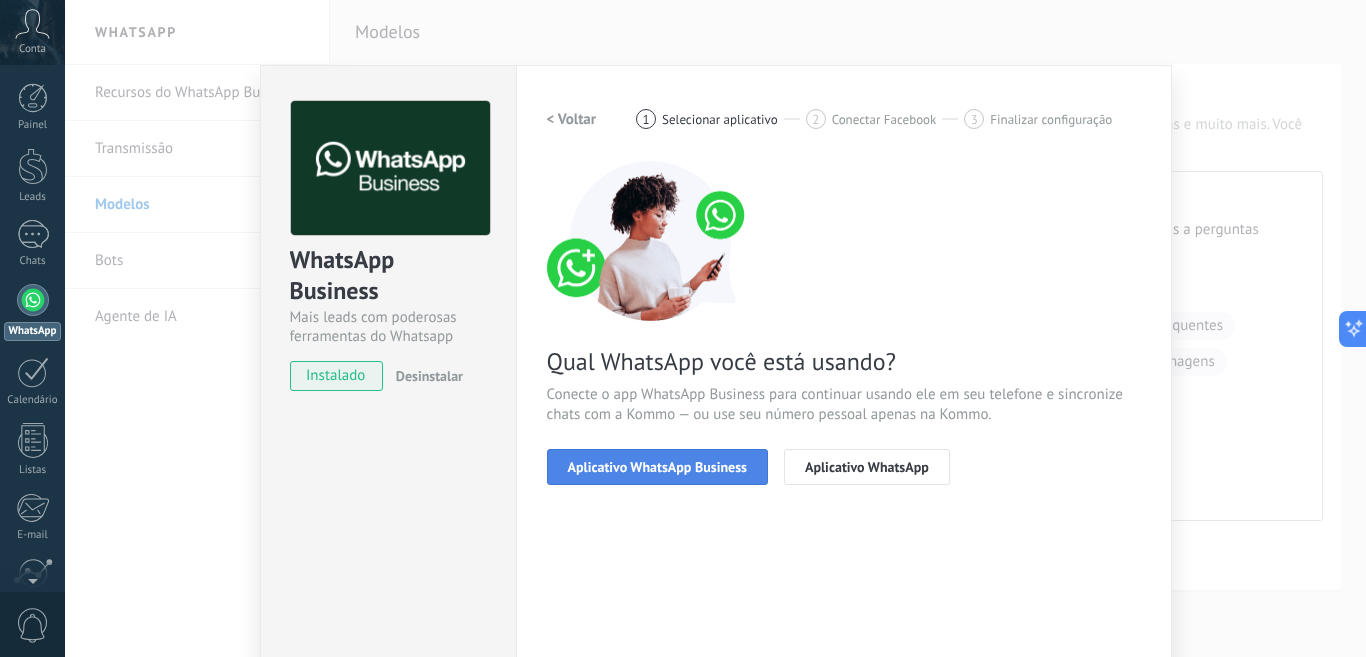 click on "Aplicativo WhatsApp Business" at bounding box center (657, 467) 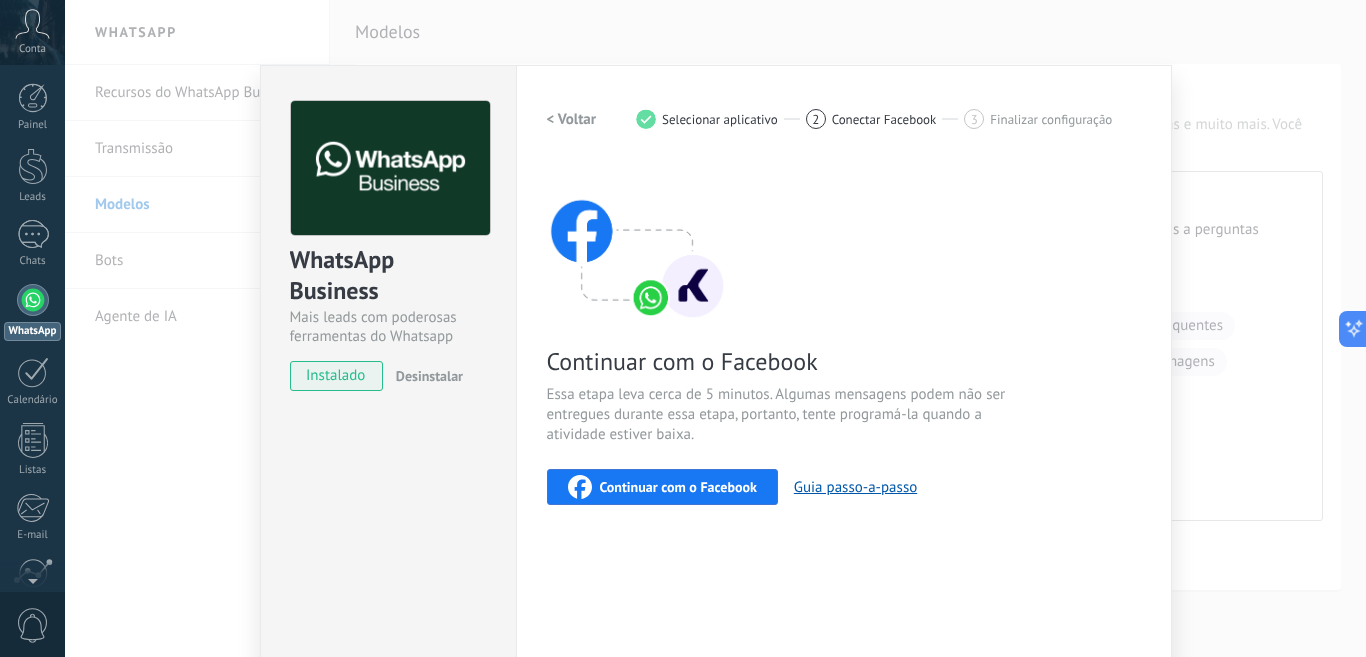 click on "Continuar com o Facebook" at bounding box center [678, 487] 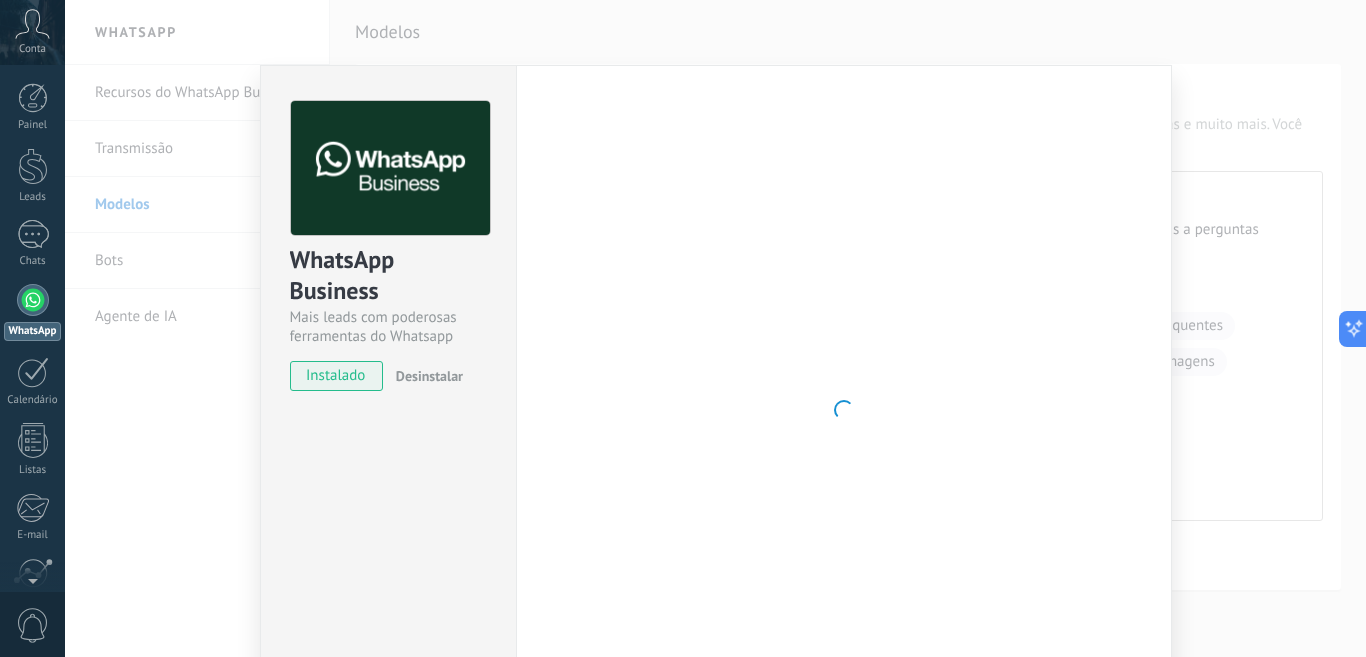 click on "WhatsApp Business Mais leads com poderosas ferramentas do Whatsapp instalado Desinstalar Quer testar a integração antes?   Escaneie o QR code   e veja como funciona. Quer testar a integração antes?   Escaneie o QR code   e veja como funciona. Configurações Autorização This tab logs the users who have granted integration access to this account. If you want to to remove a user's ability to send requests to the account on behalf of this integration, you can revoke access. If access is revoked from all users, the integration will stop working. This app is installed, but no one has given it access yet. WhatsApp Cloud API Mais _:  Salvar < Voltar 1 Selecionar aplicativo 2 Conectar Facebook 3 Finalizar configuração Continuar com o Facebook Essa etapa leva cerca de 5 minutos. Algumas mensagens podem não ser entregues durante essa etapa, portanto, tente programá-la quando a atividade estiver baixa. Continuar com o Facebook Guia passo-a-passo Precisa de ajuda?" at bounding box center [715, 328] 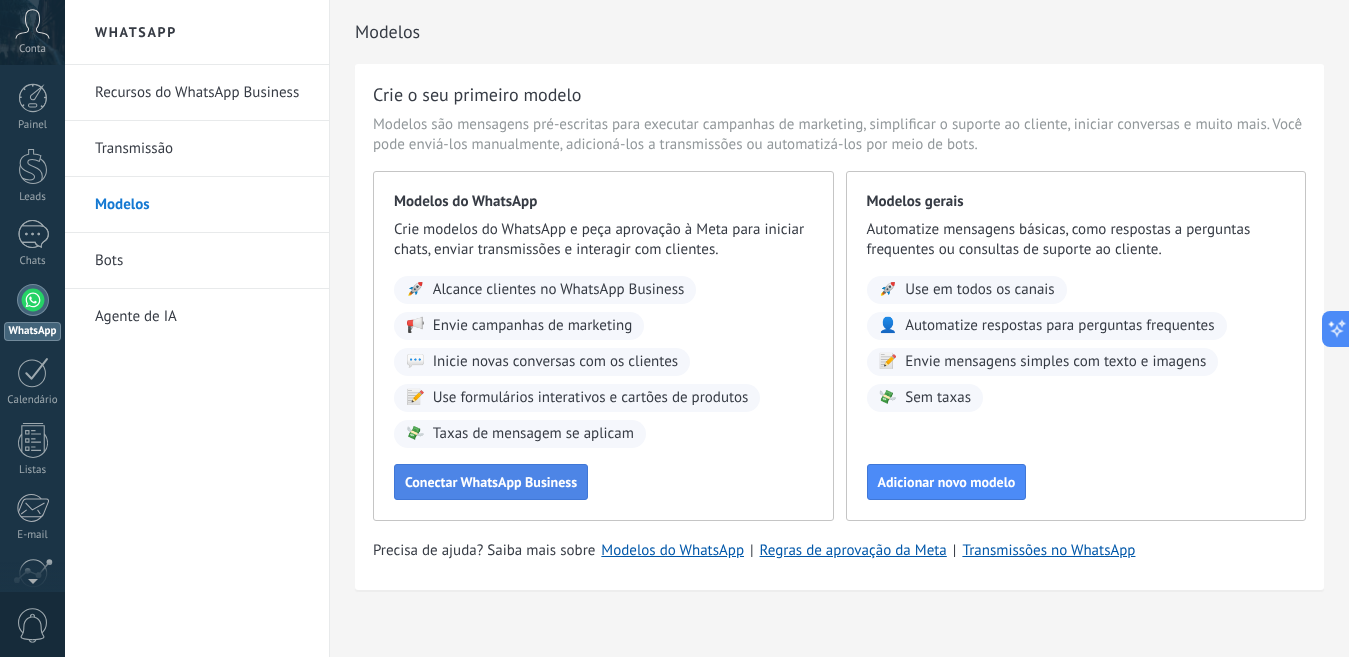 click on "Conectar WhatsApp Business" at bounding box center (491, 482) 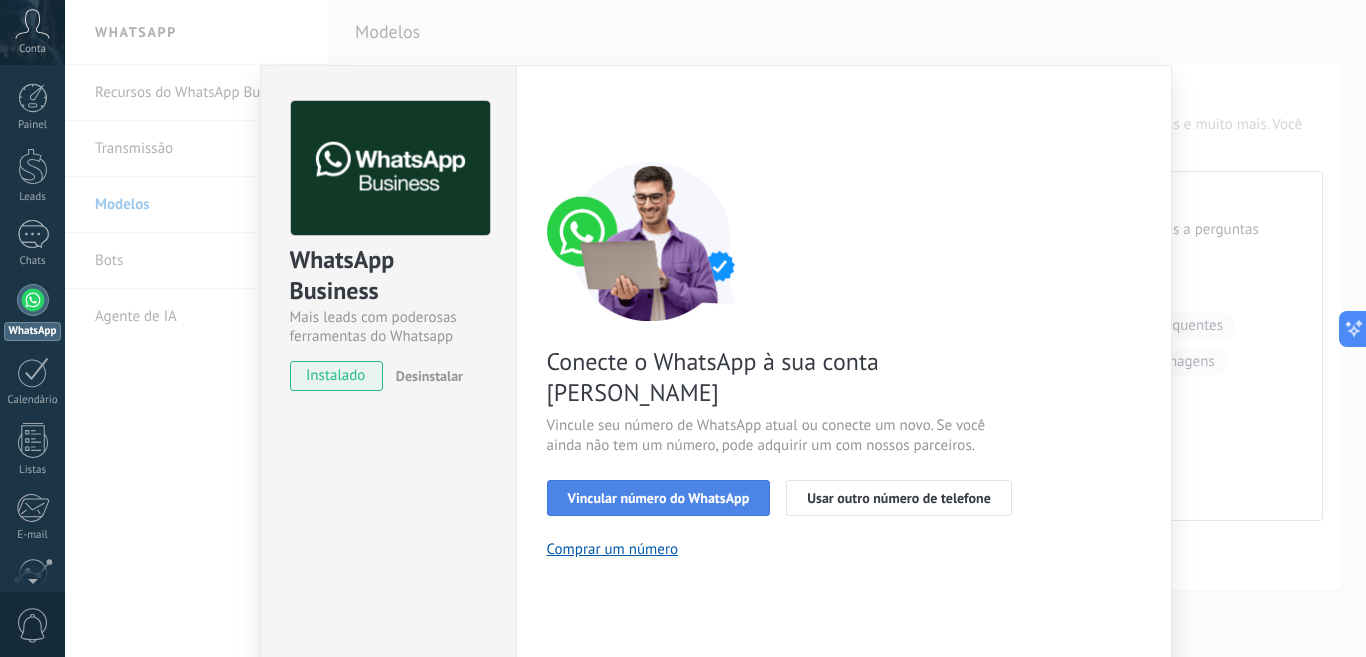 click on "Vincular número do WhatsApp" at bounding box center (659, 498) 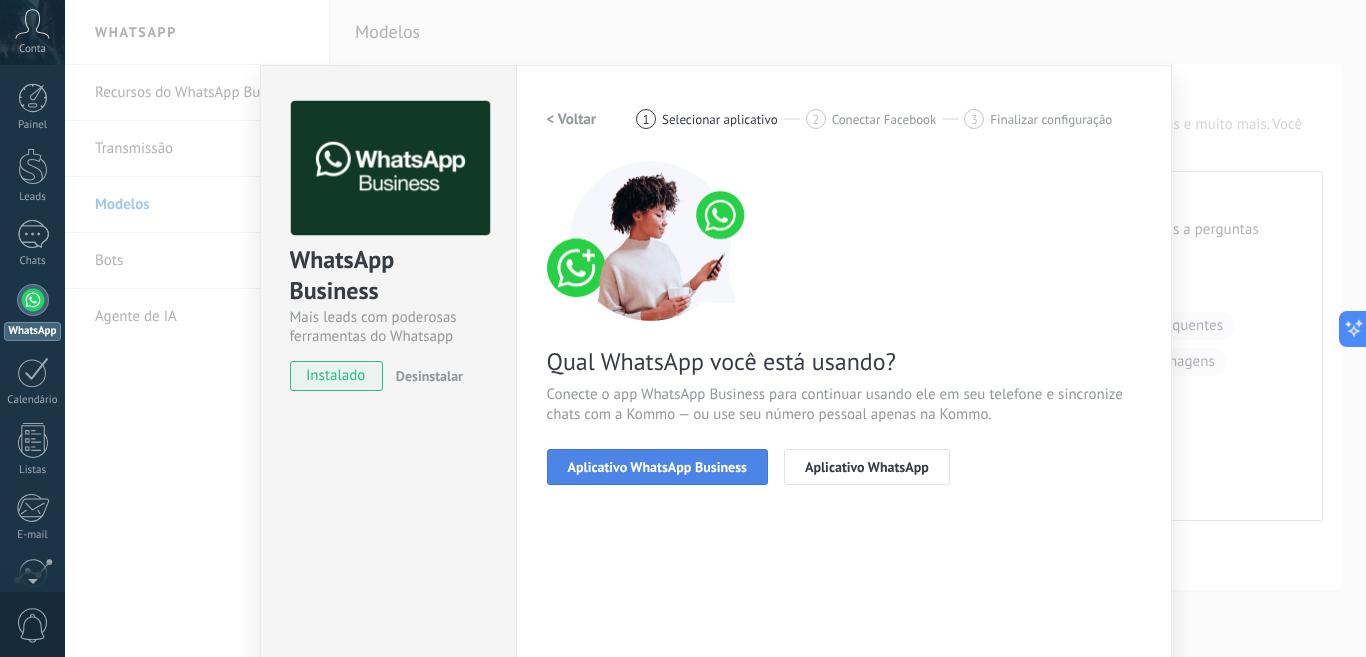 click on "Aplicativo WhatsApp Business" at bounding box center (657, 467) 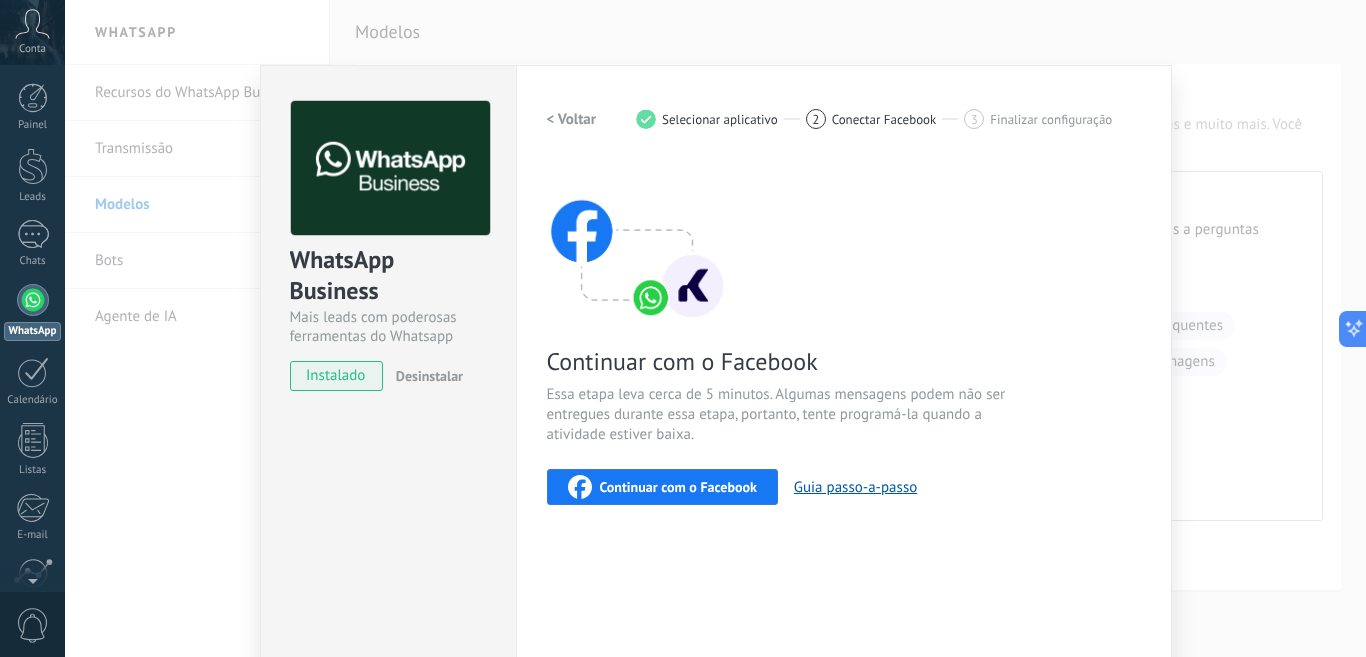 click on "Continuar com o Facebook" at bounding box center [678, 487] 